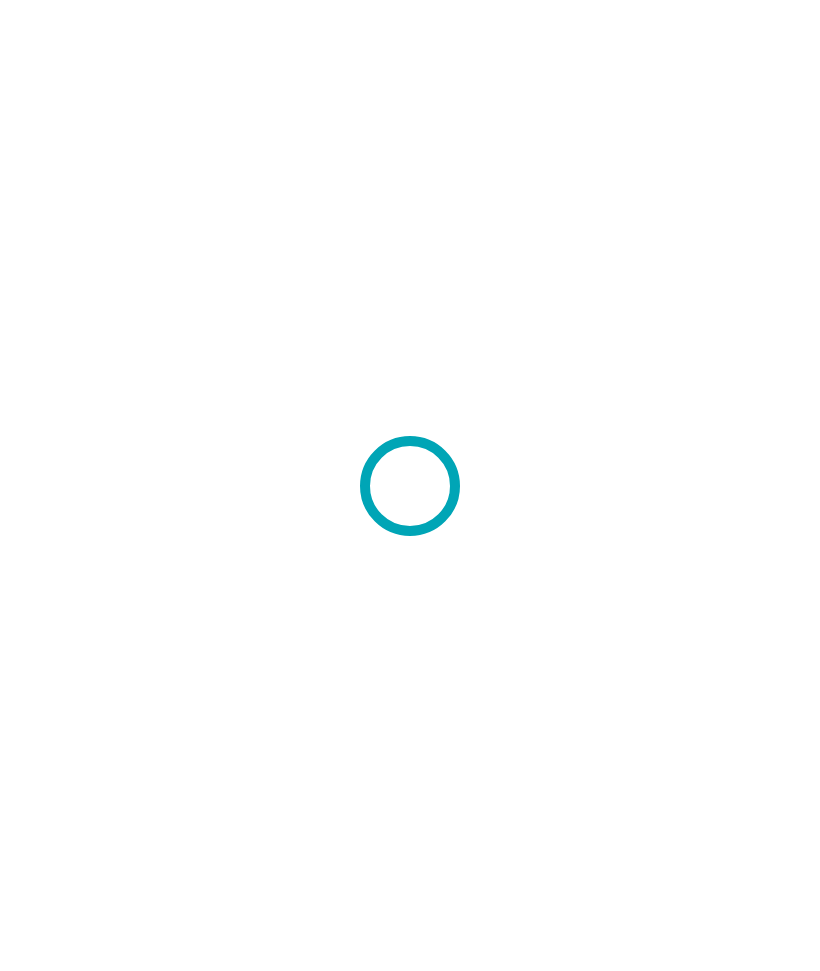 scroll, scrollTop: 0, scrollLeft: 0, axis: both 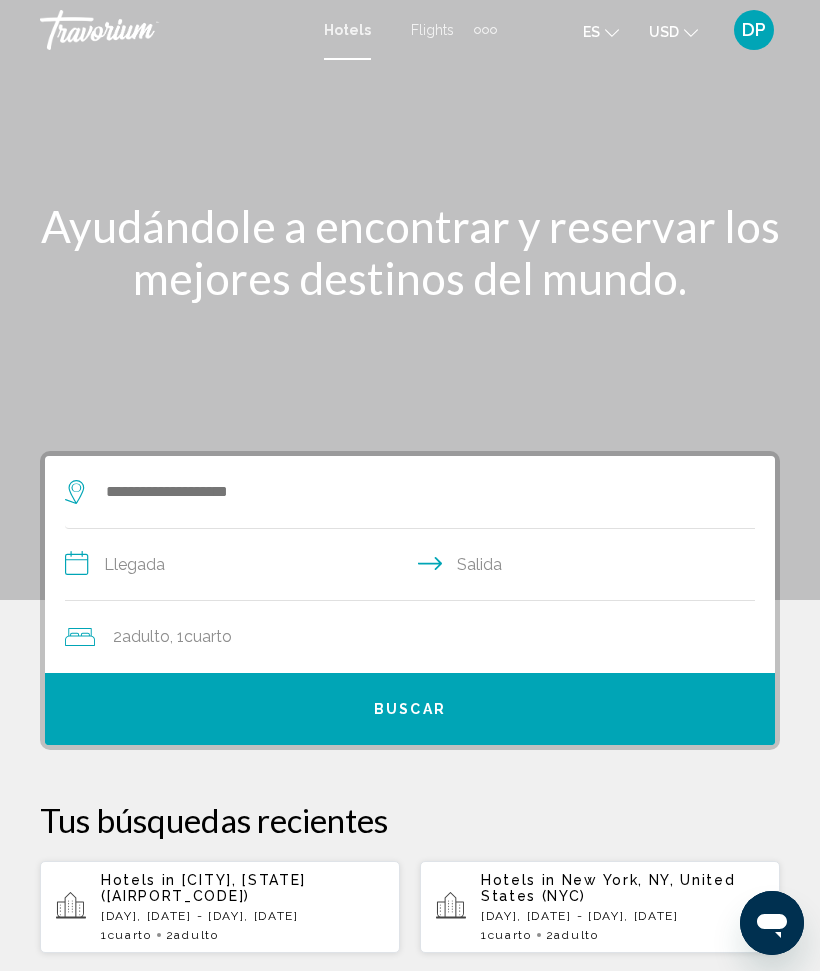 click on "[NUMBER] [ROOM_TYPE] [ROOM_TYPE] [NUMBER] [ADULT_TYPE] [ADULT_TYPE]" at bounding box center [242, 935] 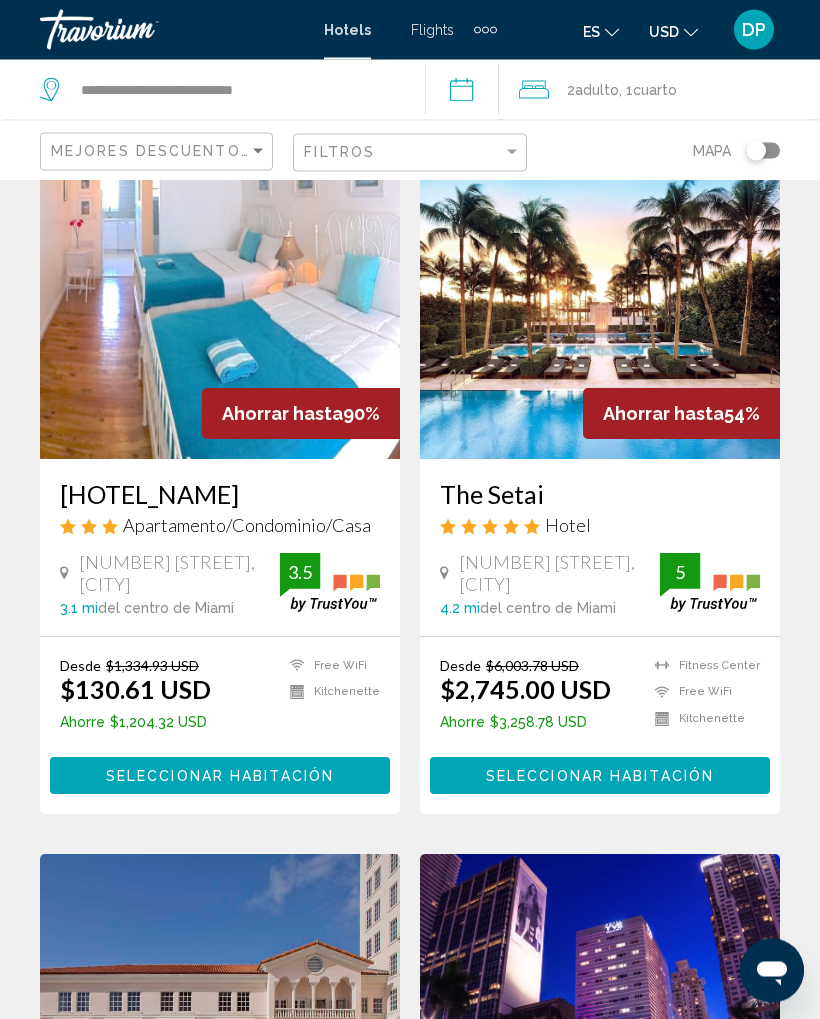 scroll, scrollTop: 0, scrollLeft: 0, axis: both 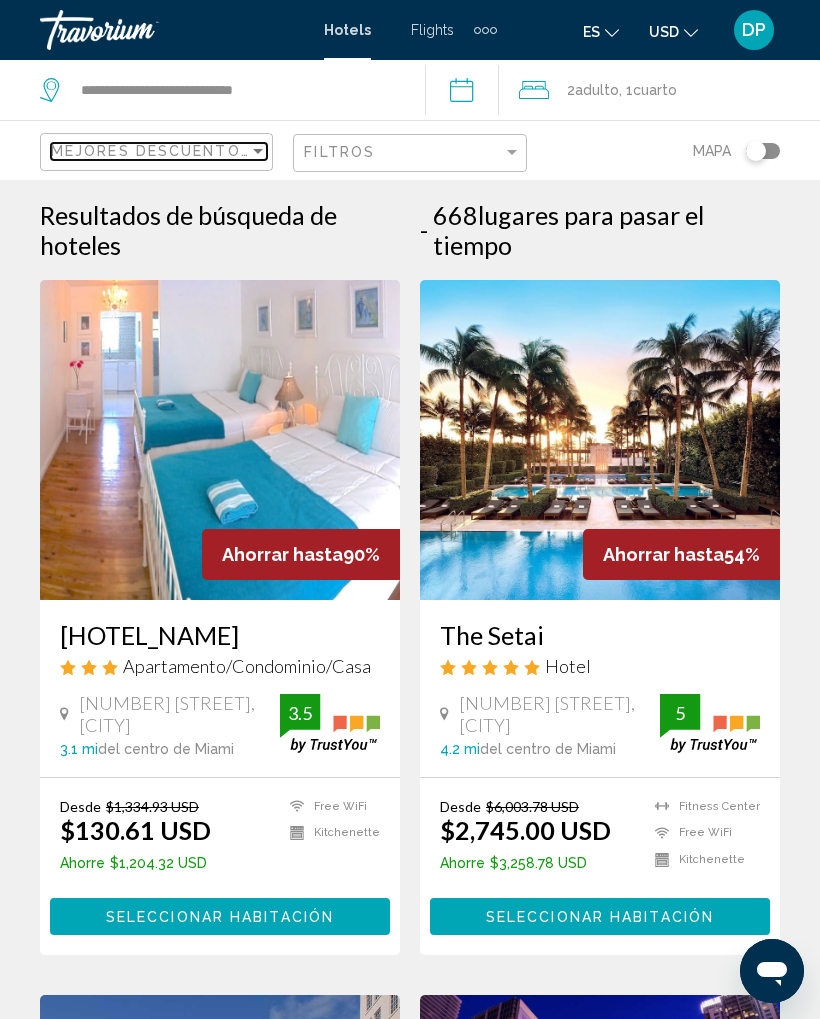 click at bounding box center [258, 151] 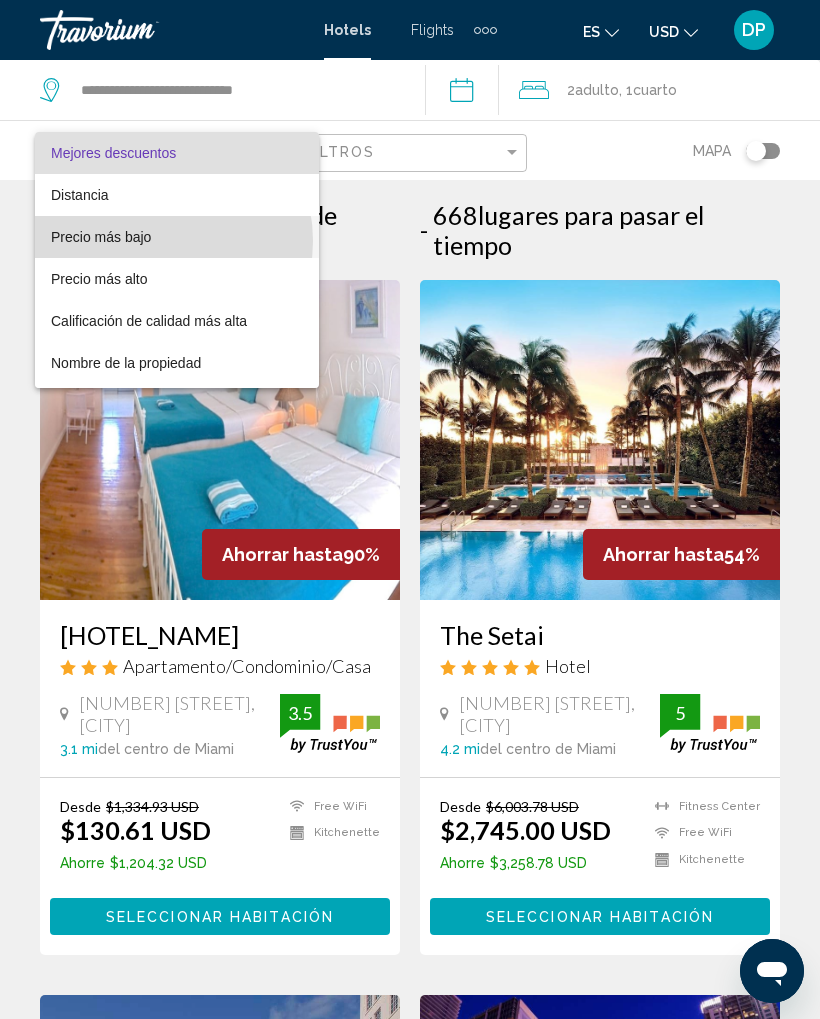 click on "Precio más bajo" at bounding box center (177, 237) 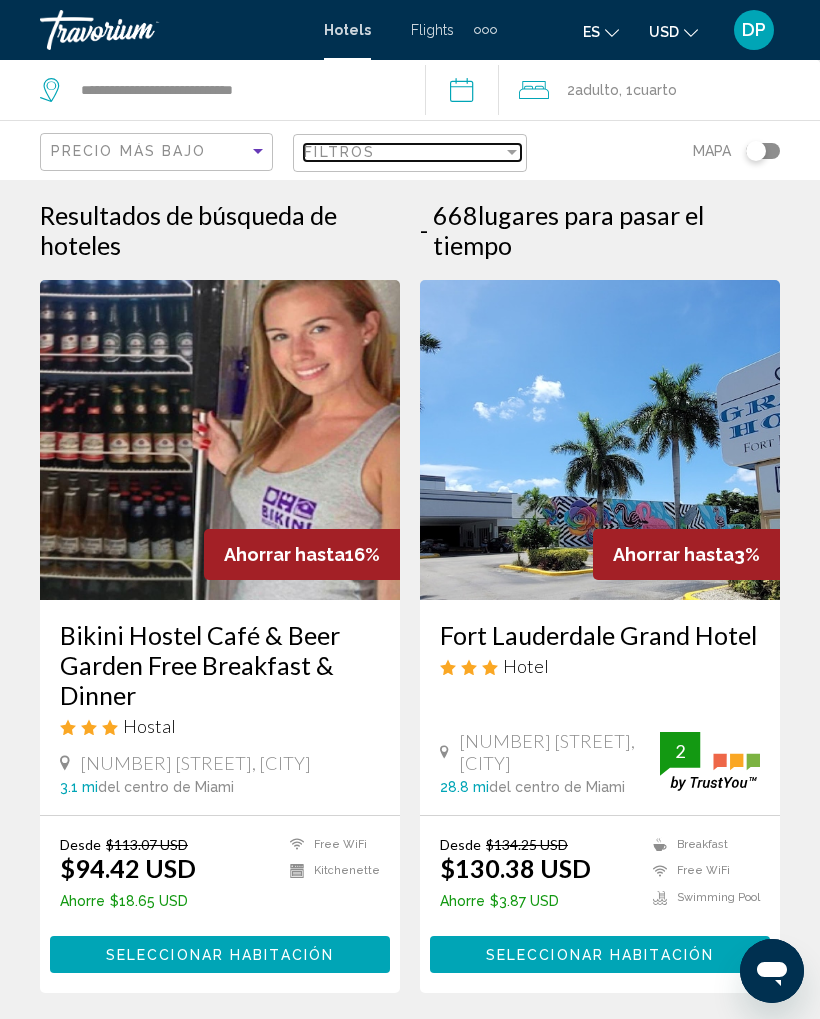 click on "Filtros" at bounding box center (403, 152) 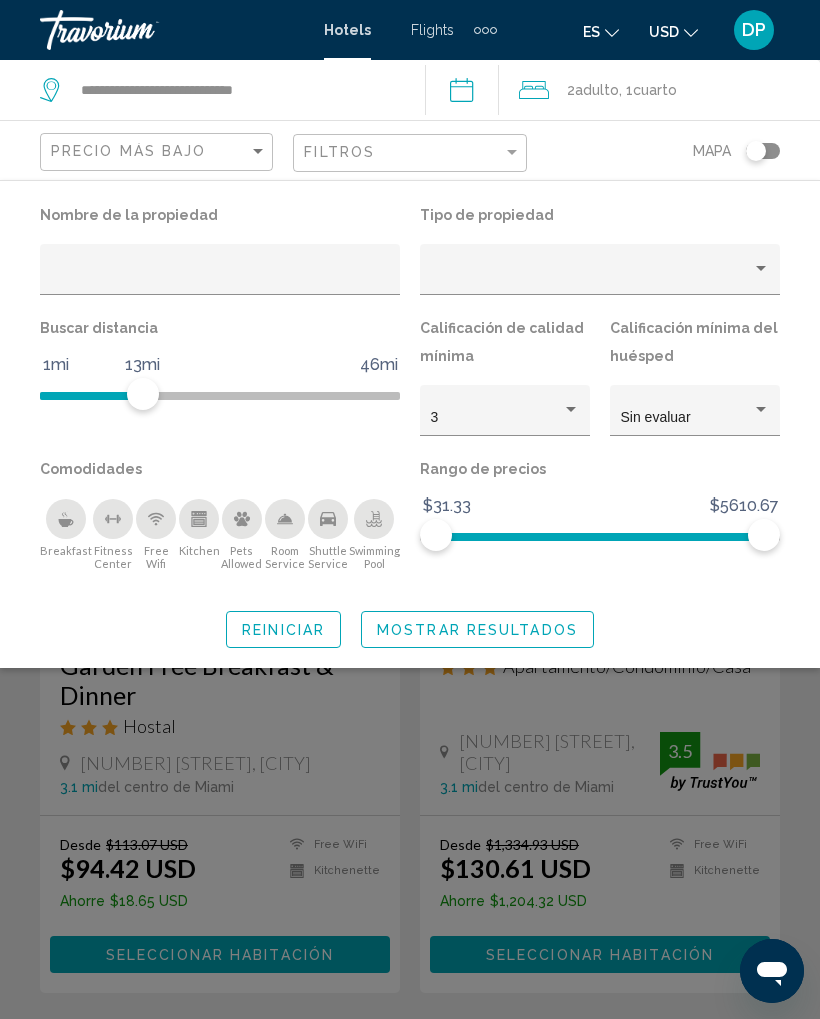 click on "Mostrar resultados" 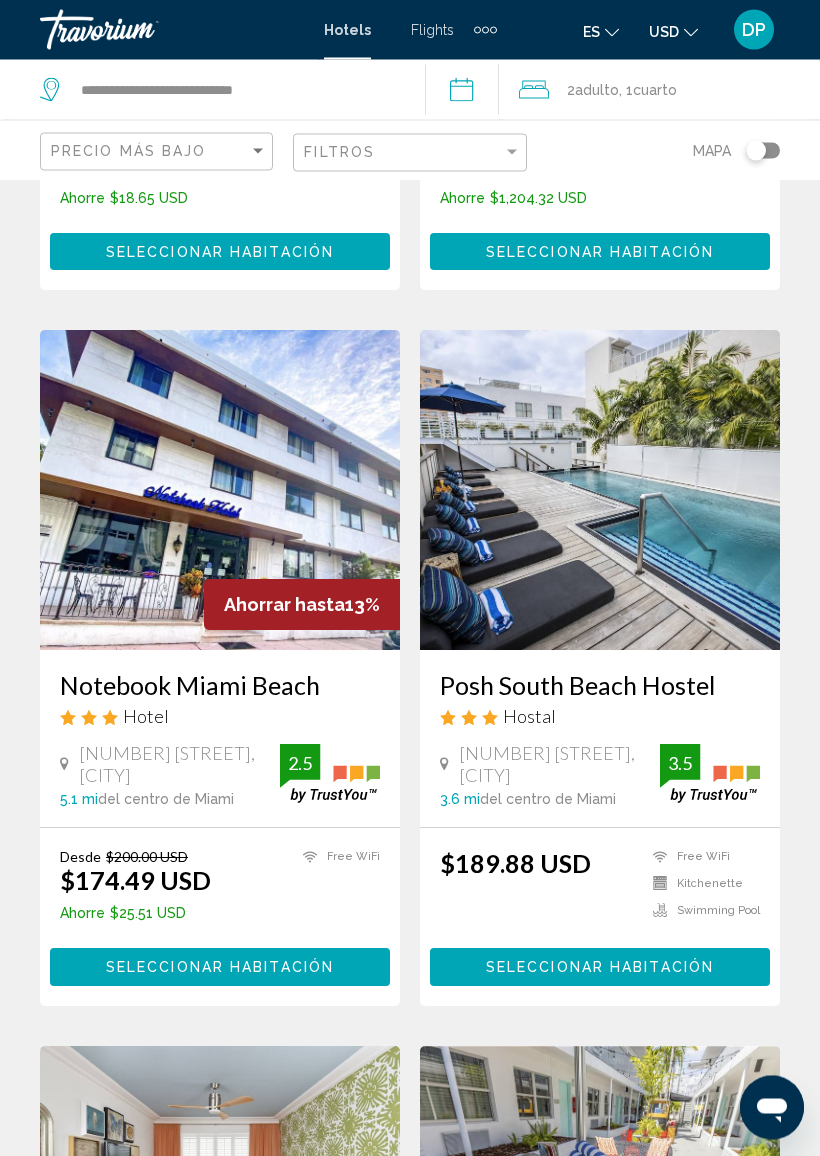 scroll, scrollTop: 703, scrollLeft: 0, axis: vertical 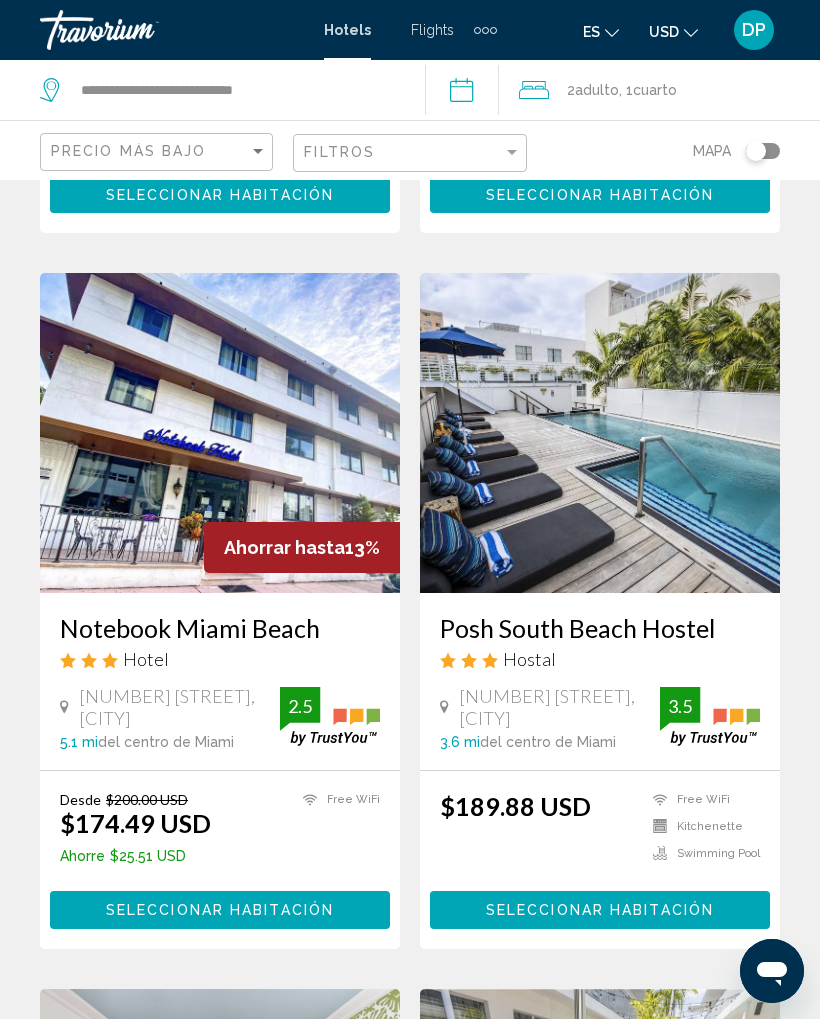 click at bounding box center (600, 433) 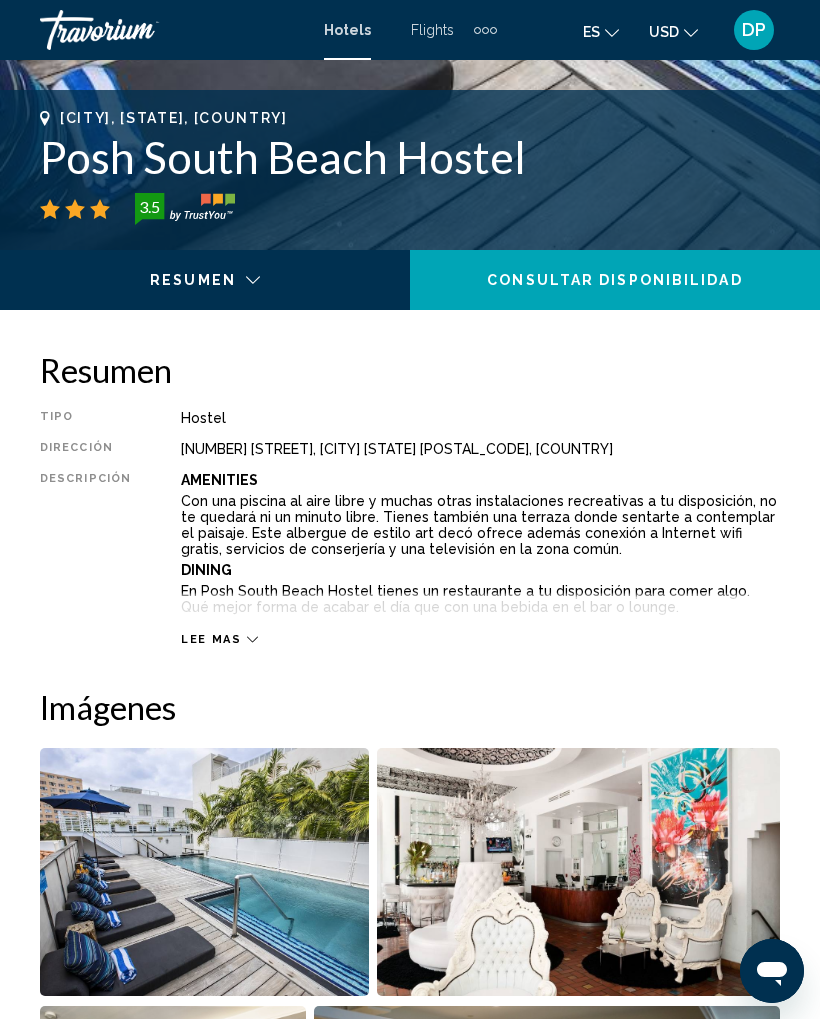 scroll, scrollTop: 0, scrollLeft: 0, axis: both 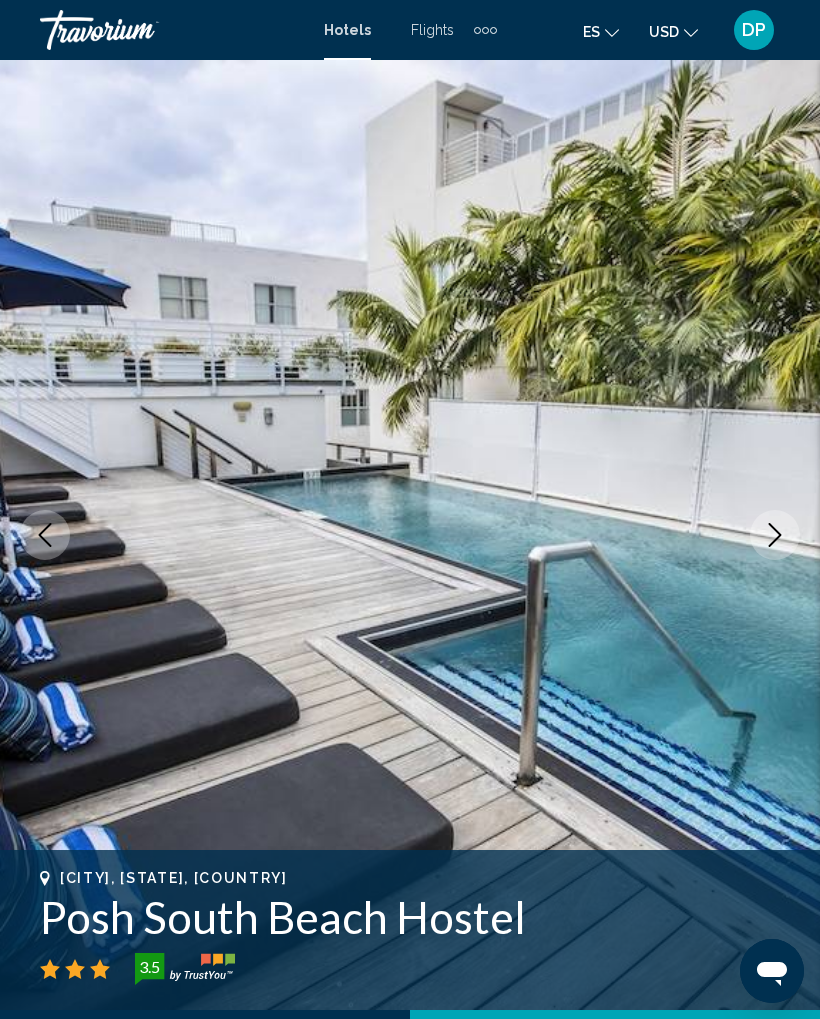 click at bounding box center [410, 535] 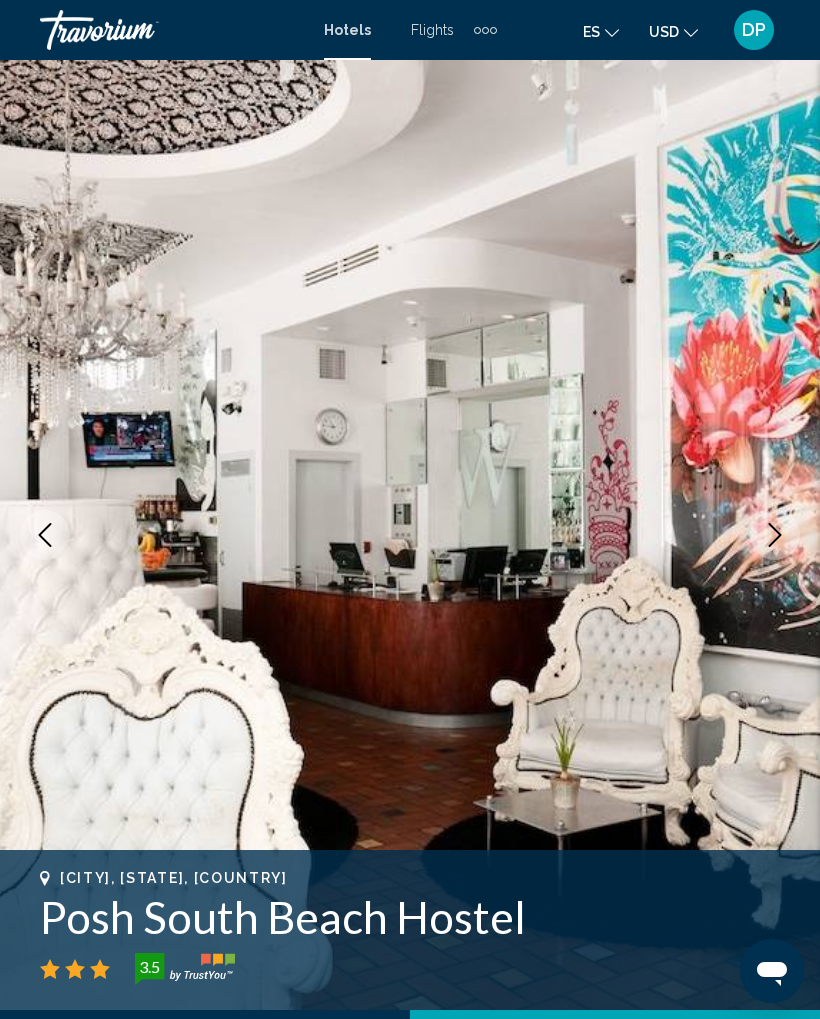 click at bounding box center [775, 535] 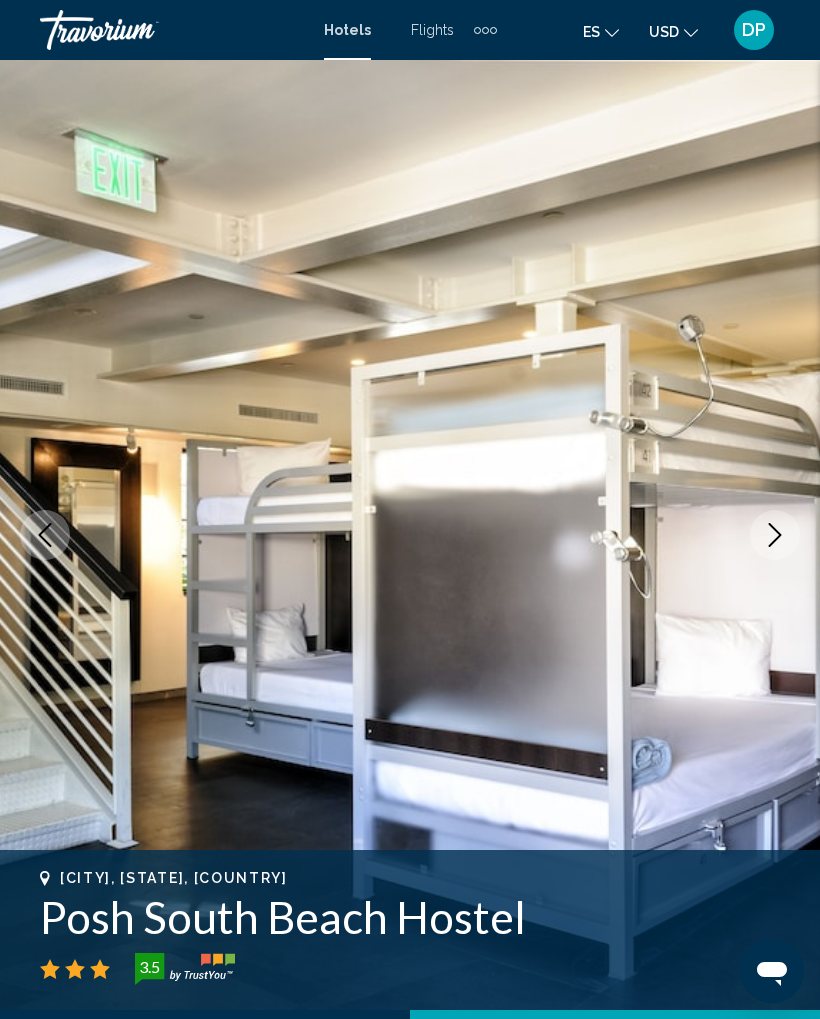 click at bounding box center [775, 535] 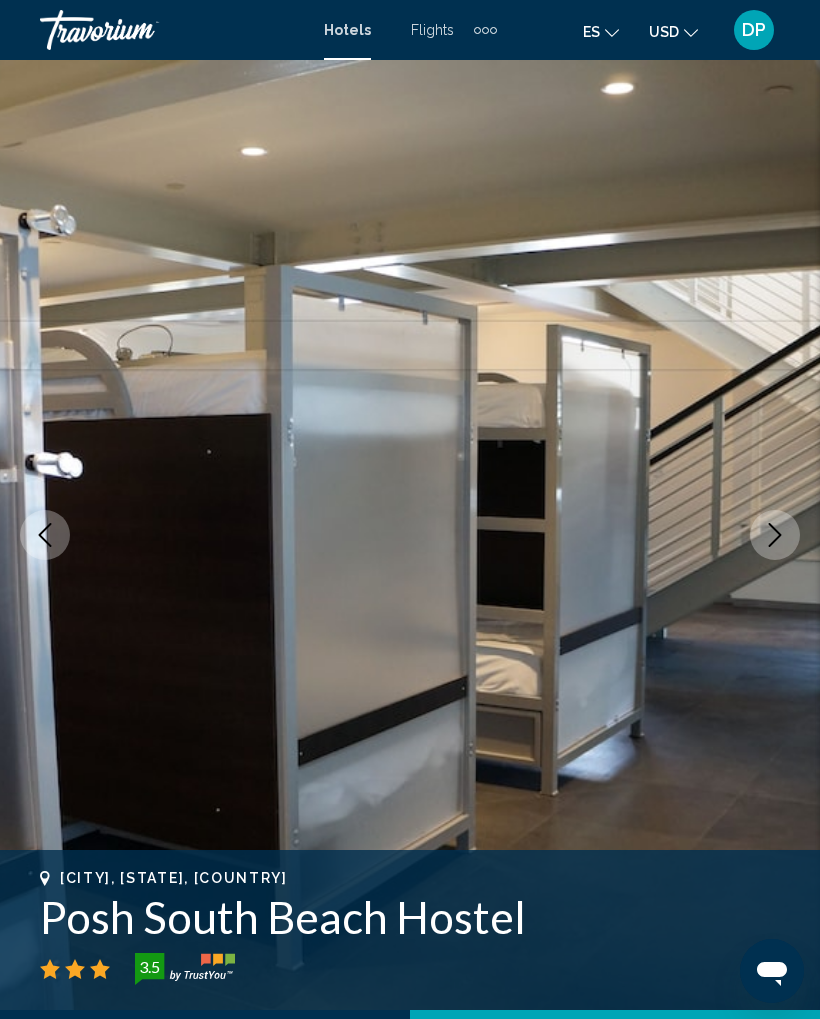 click 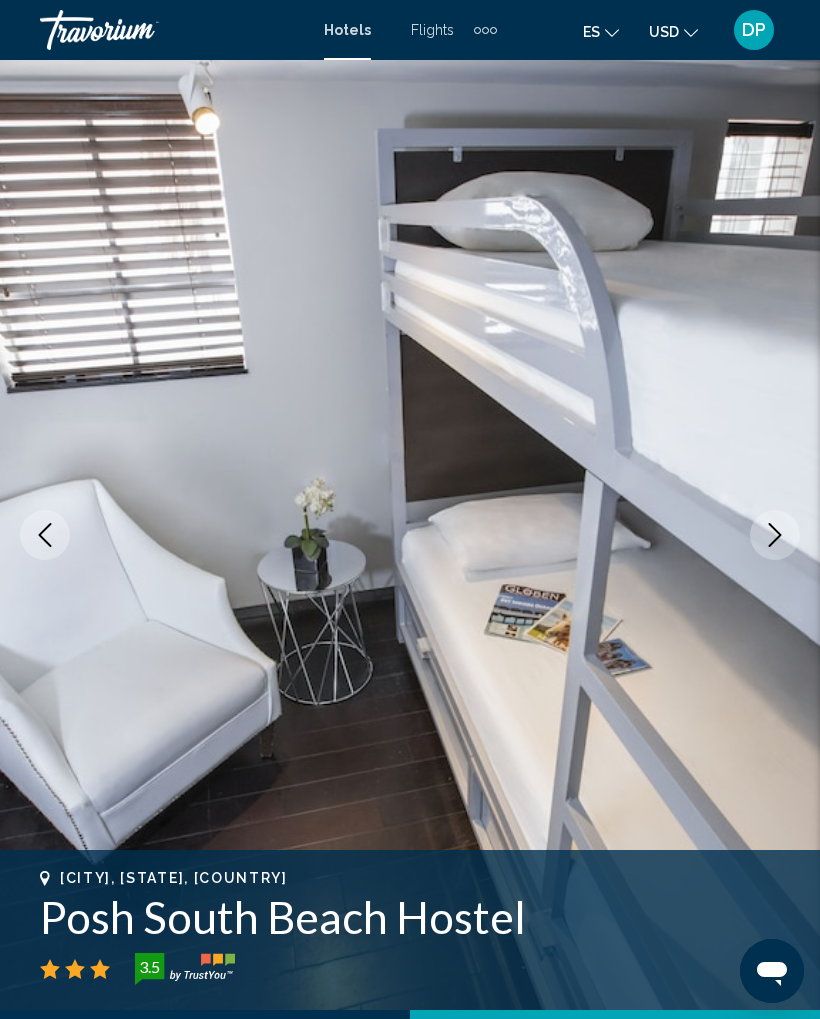 click 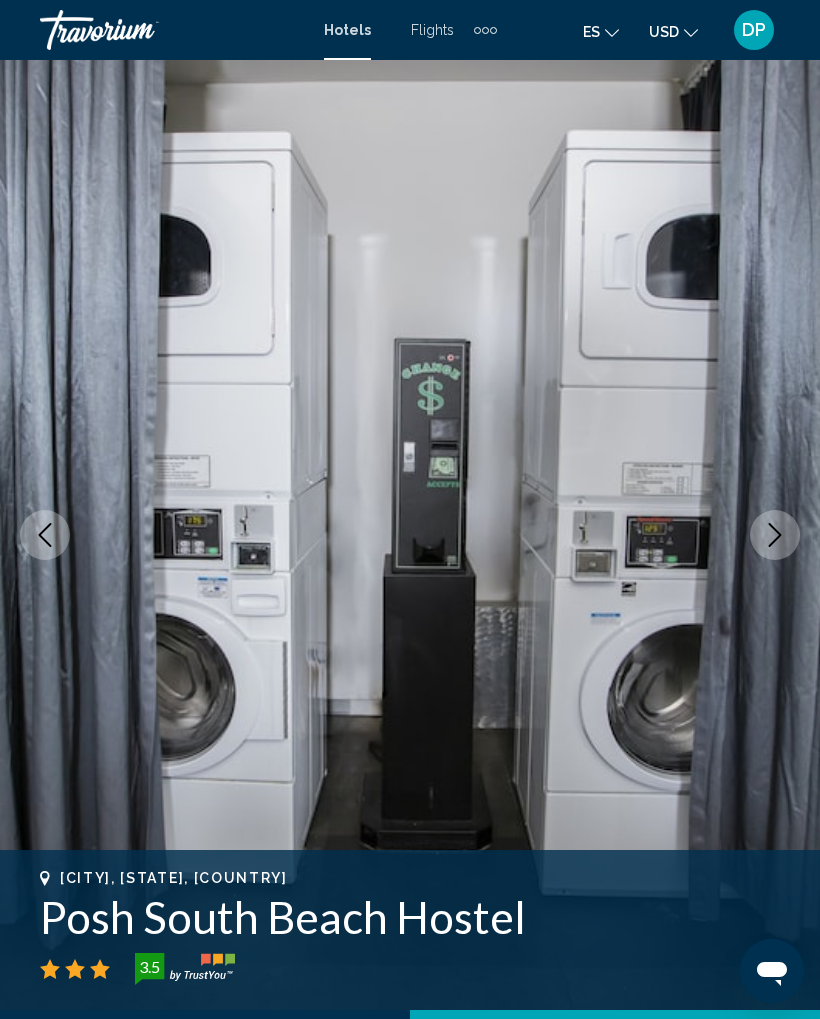 click 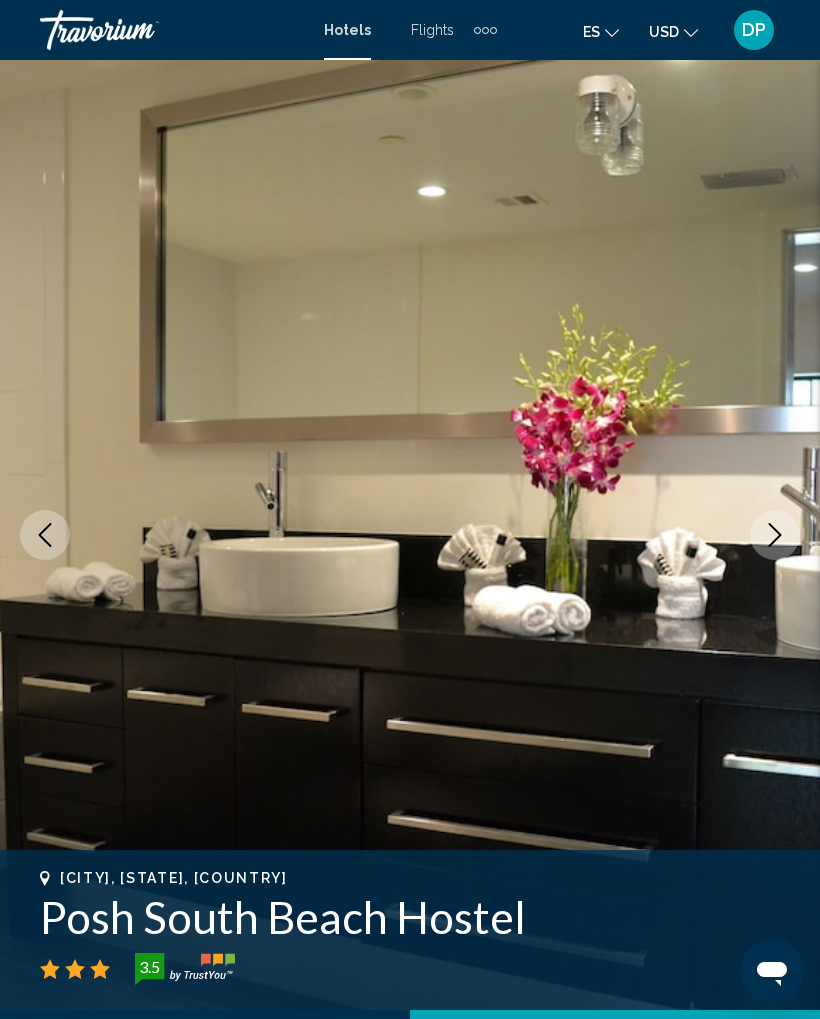 click 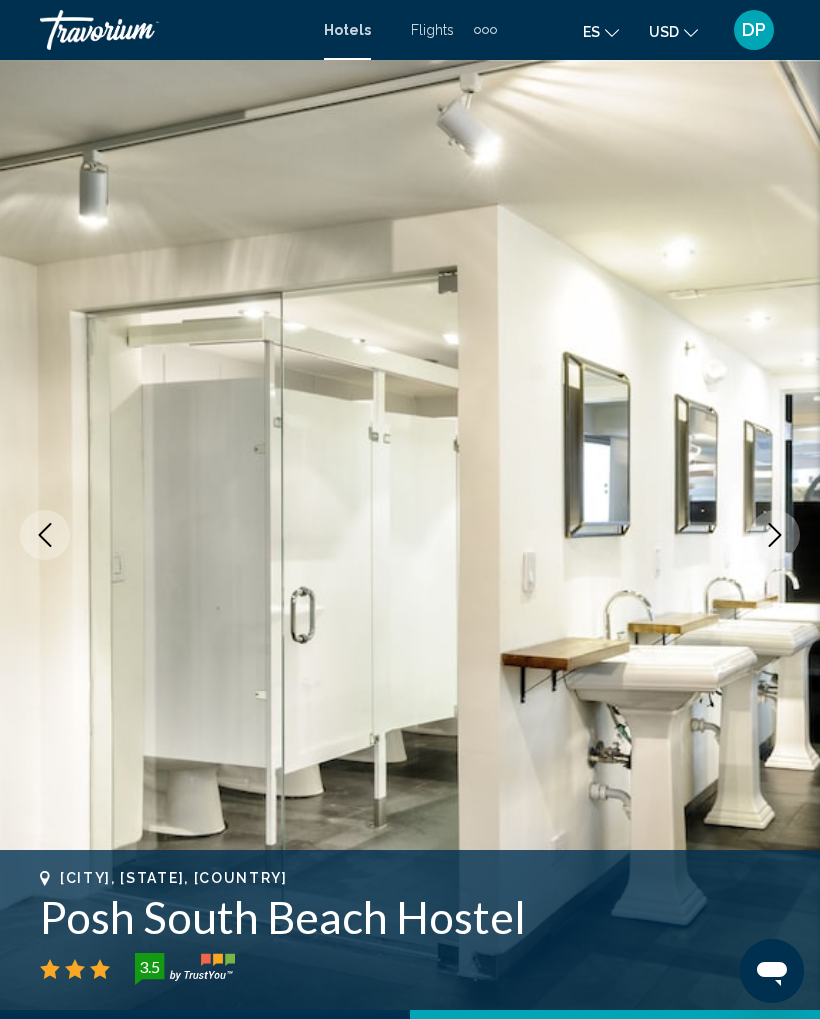 click 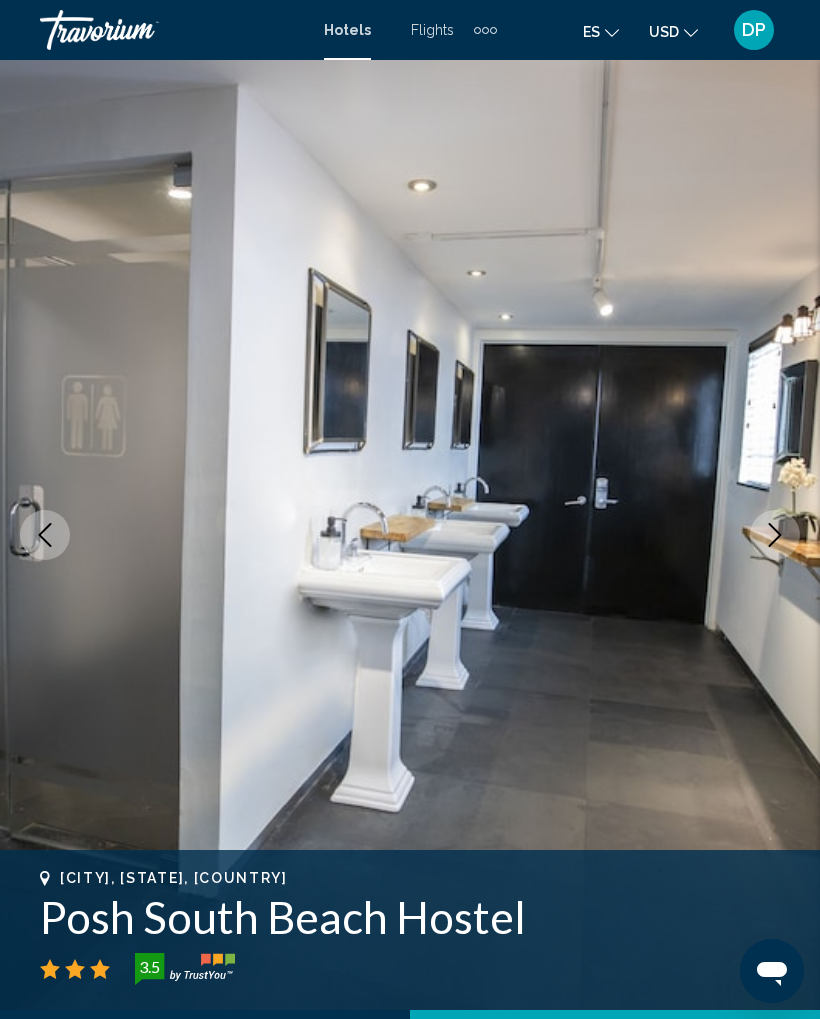 click 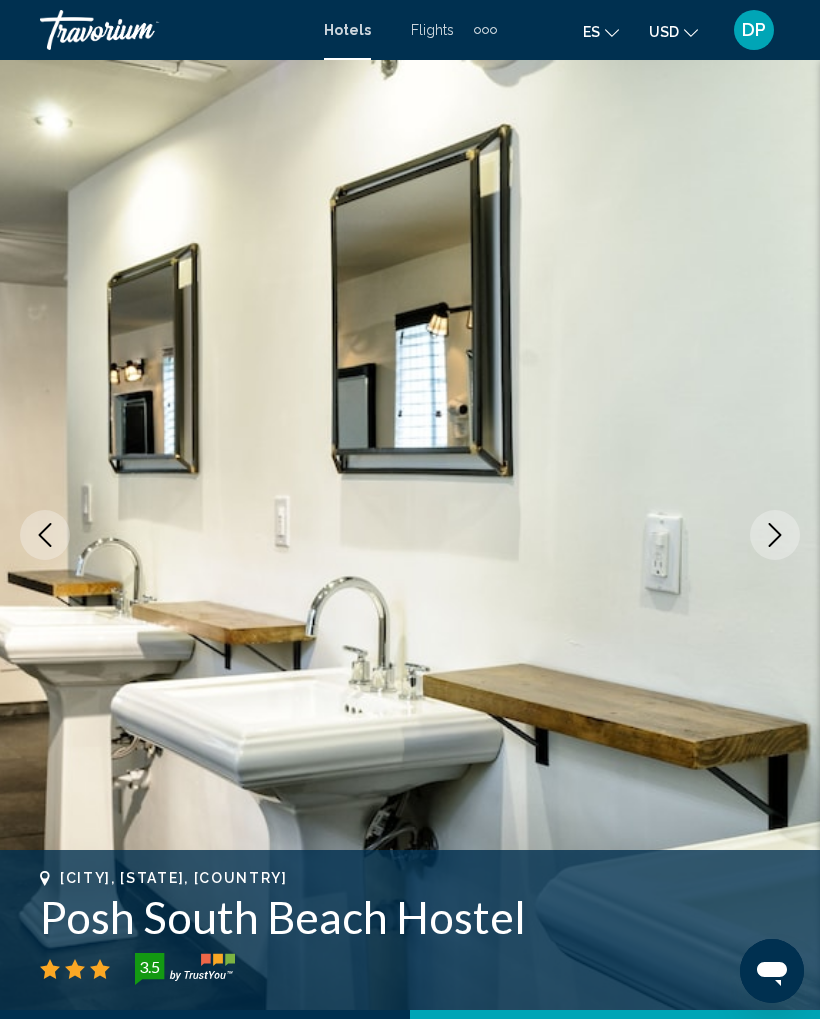 click at bounding box center (775, 535) 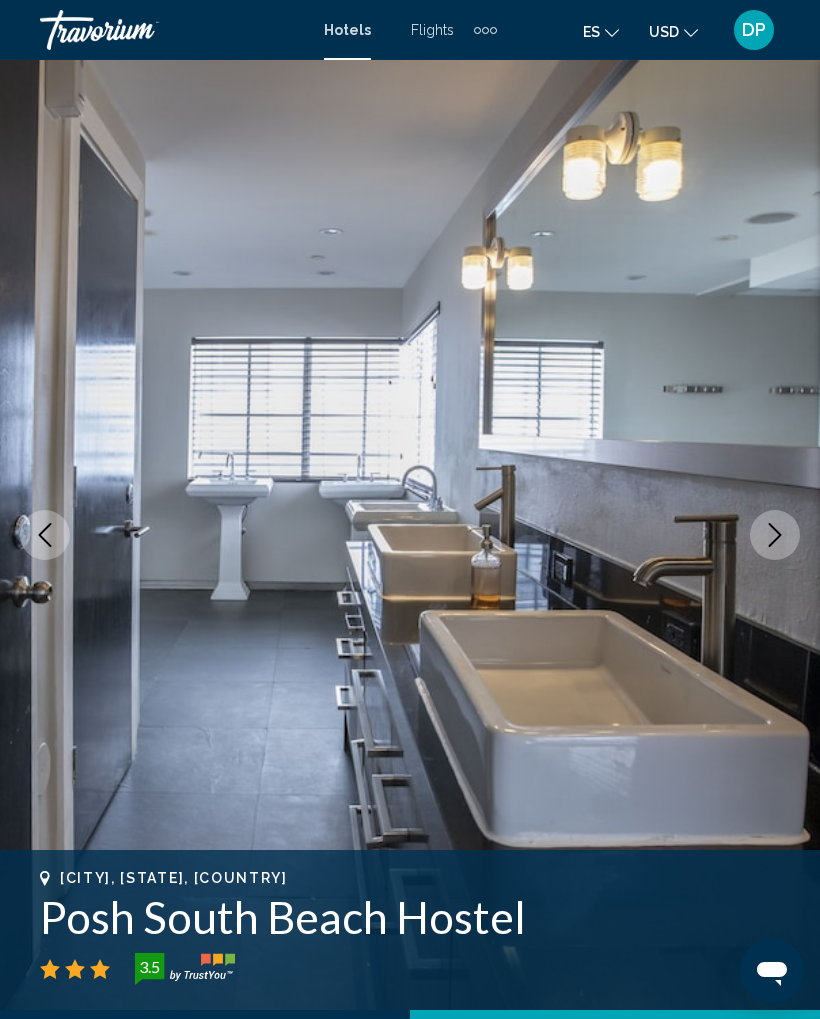 click 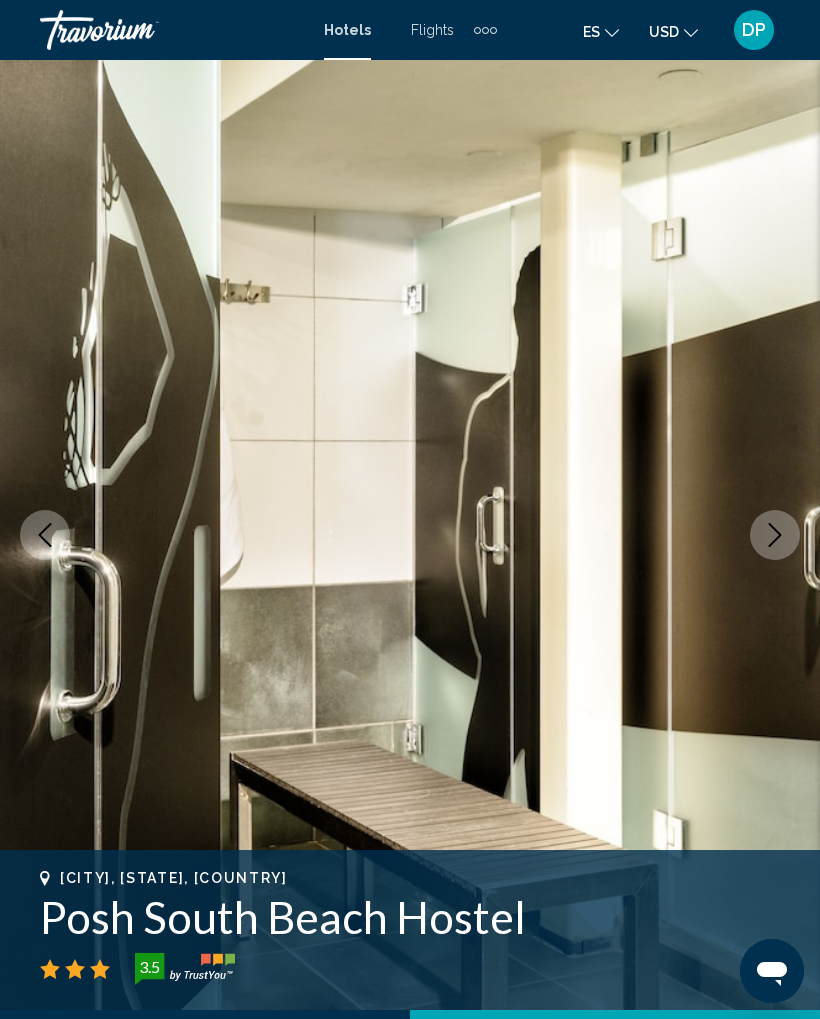click at bounding box center (775, 535) 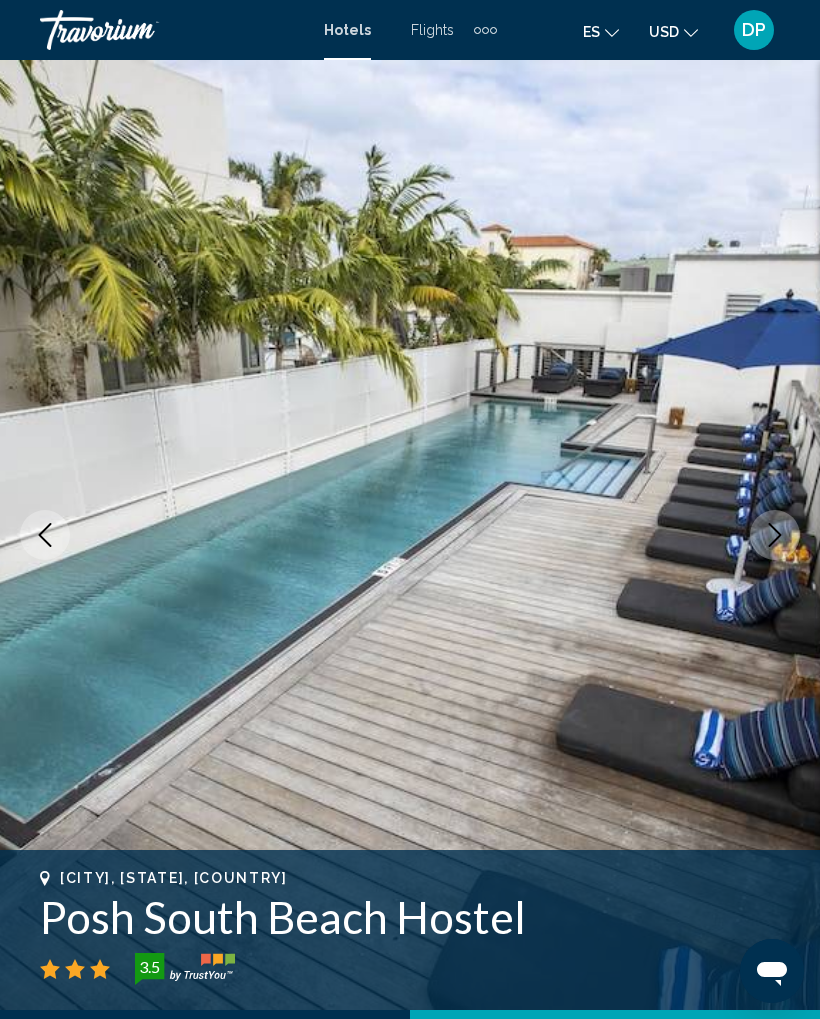click at bounding box center (775, 535) 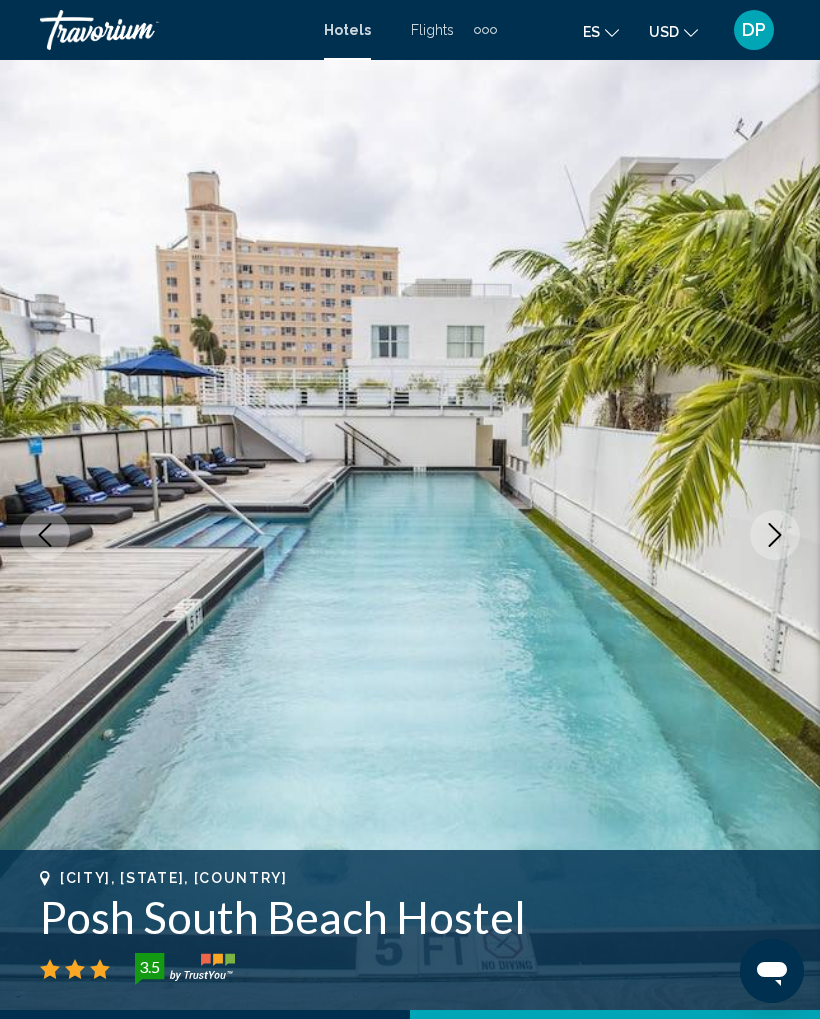 click 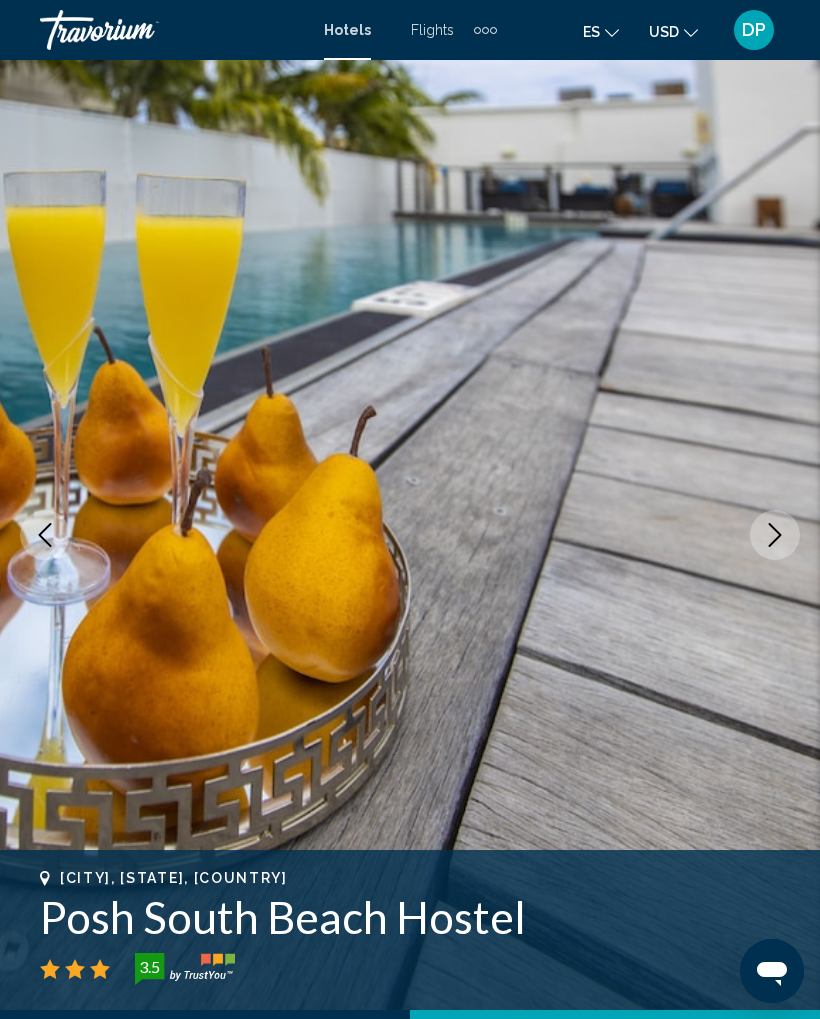 click 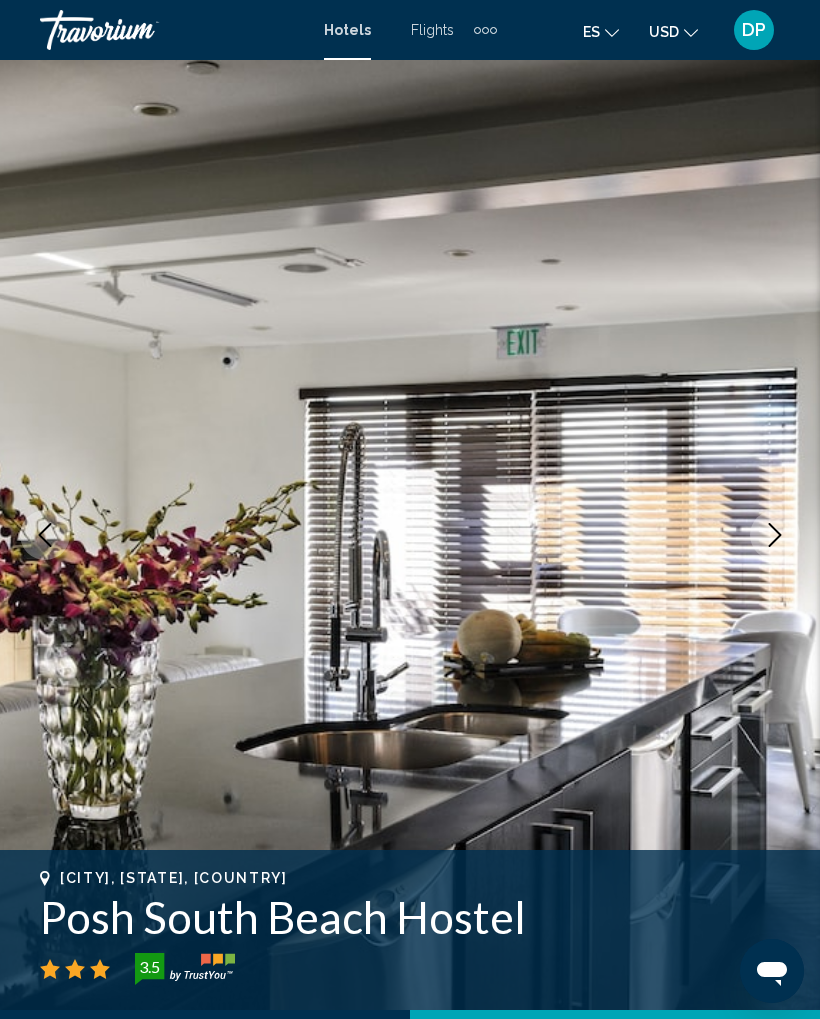 click 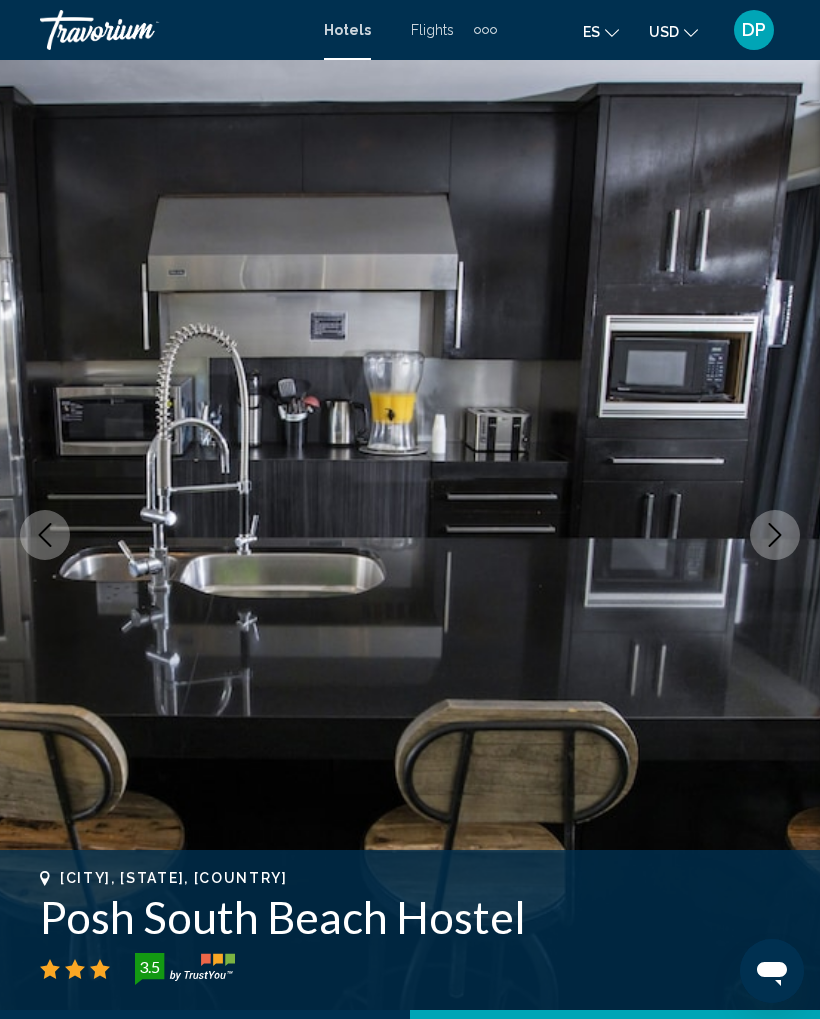 click 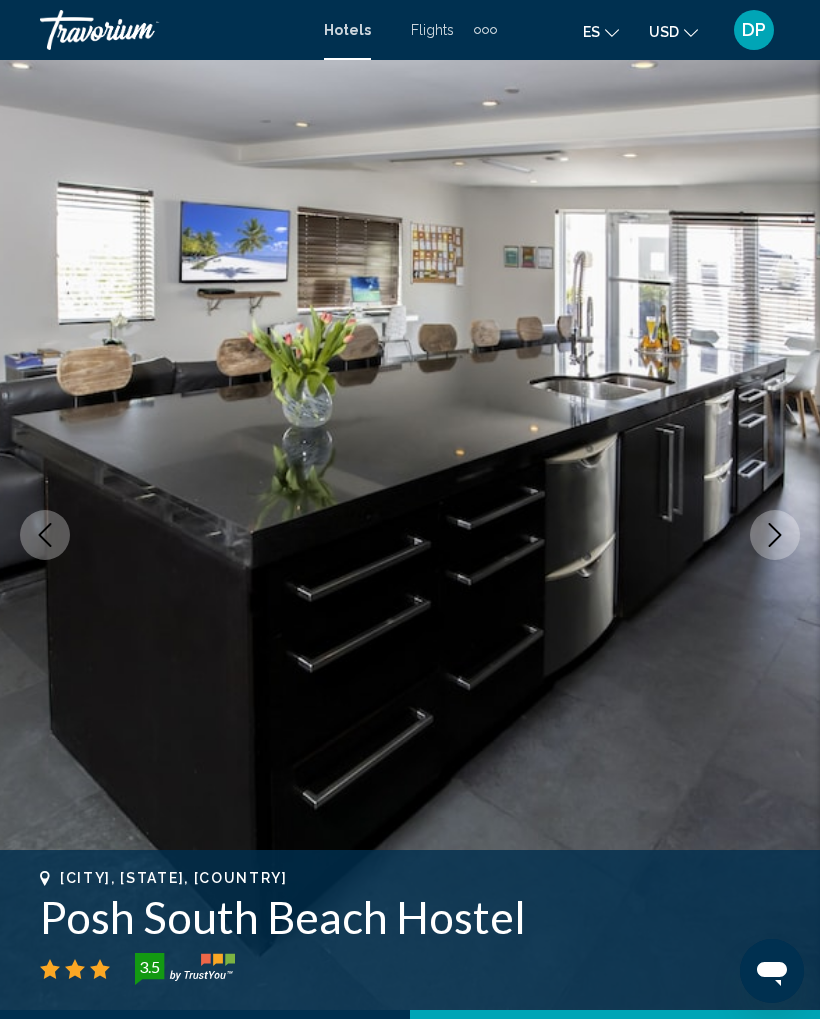 click at bounding box center (775, 535) 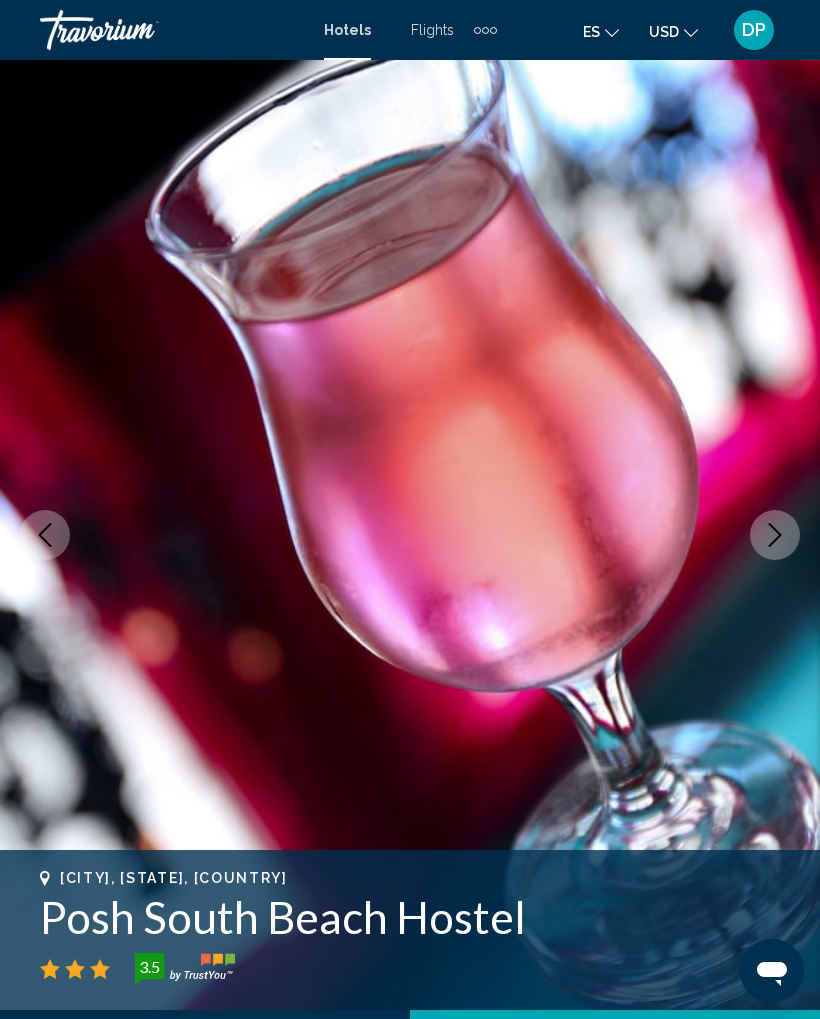 click at bounding box center [775, 535] 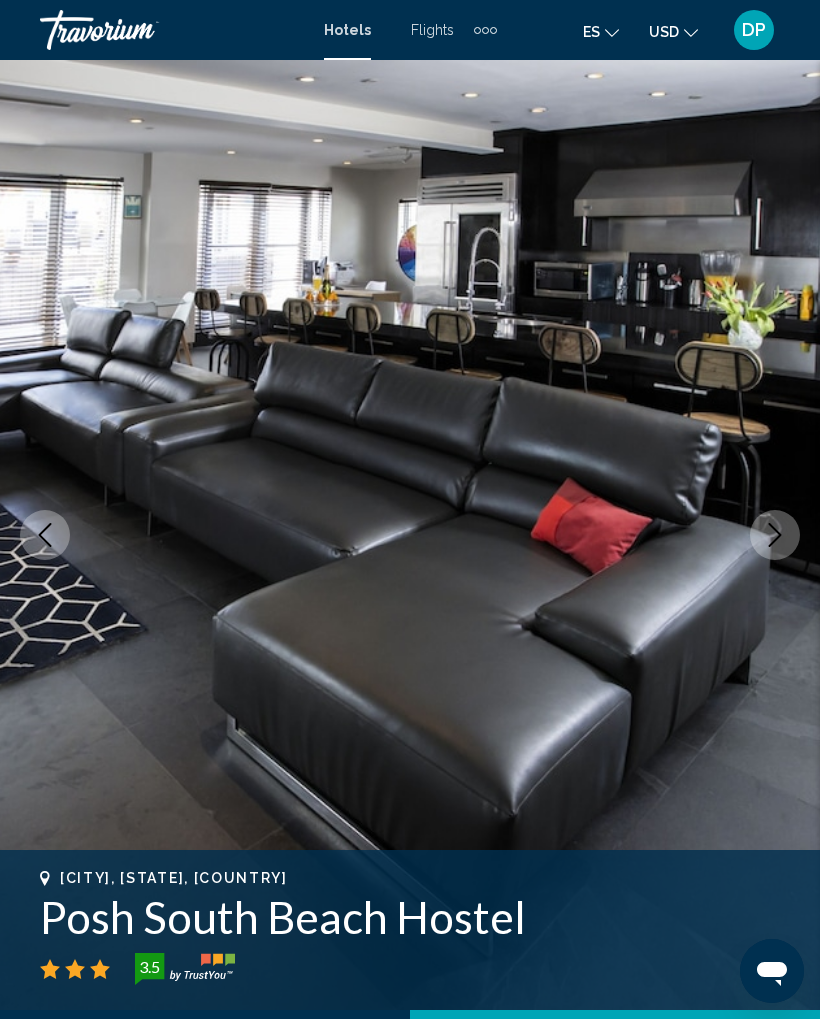 click 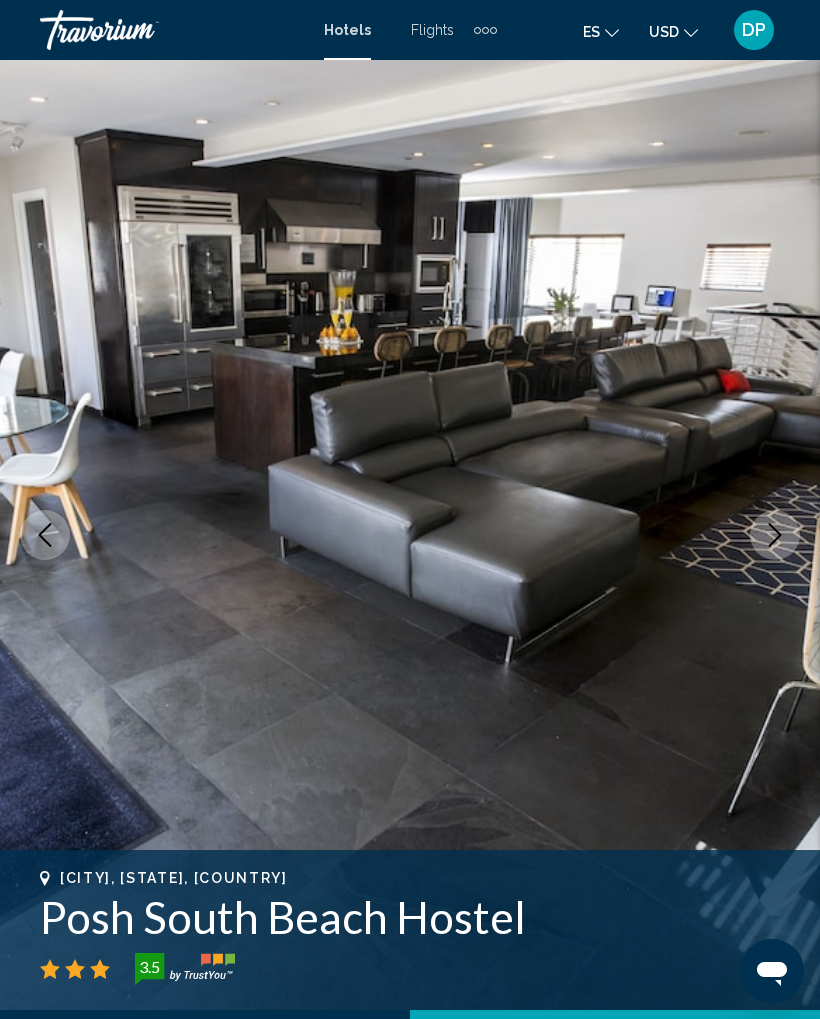 click 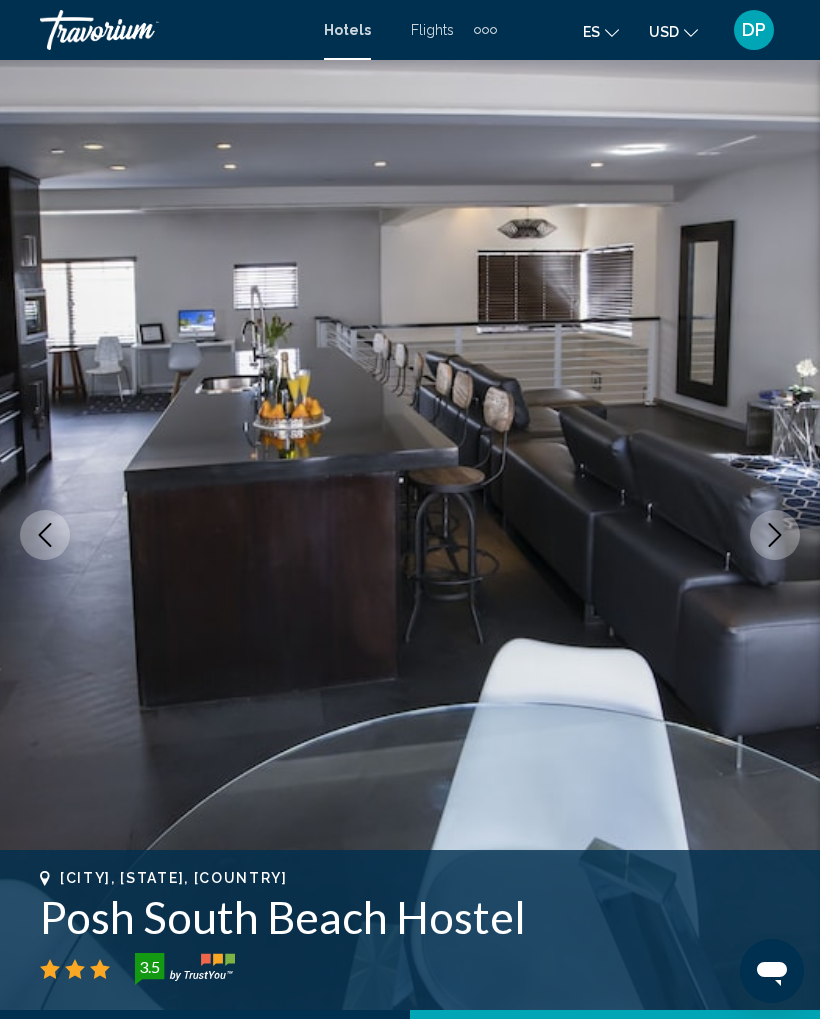 click 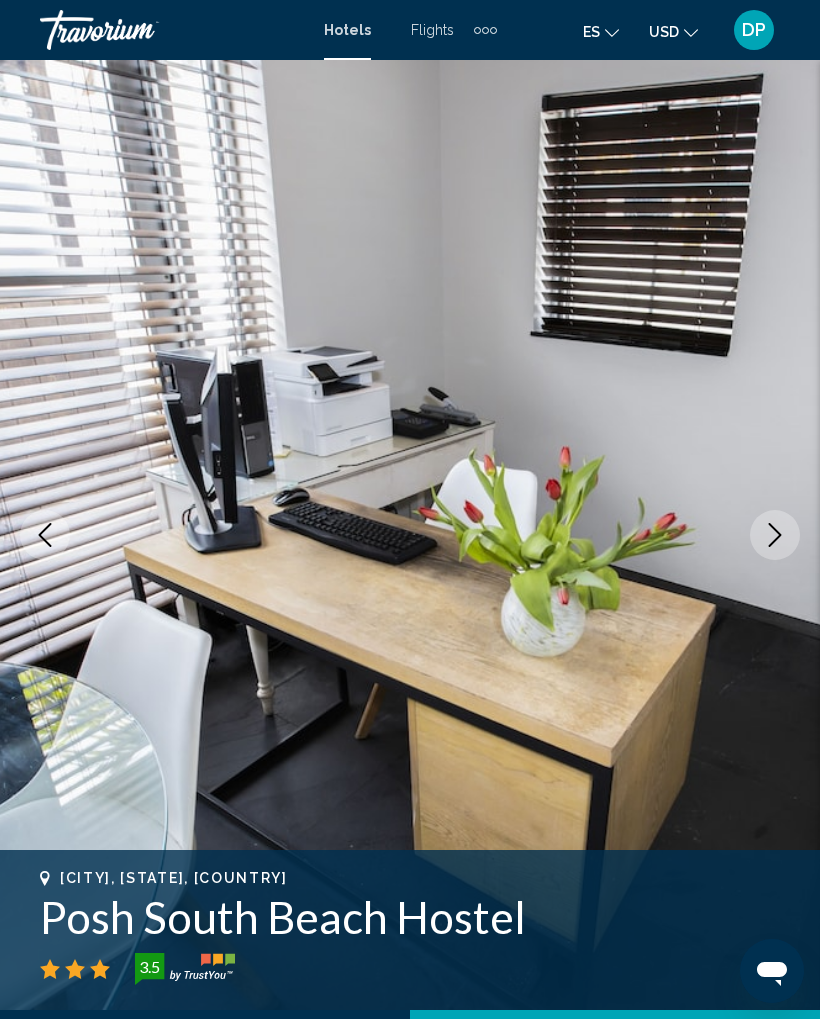 click 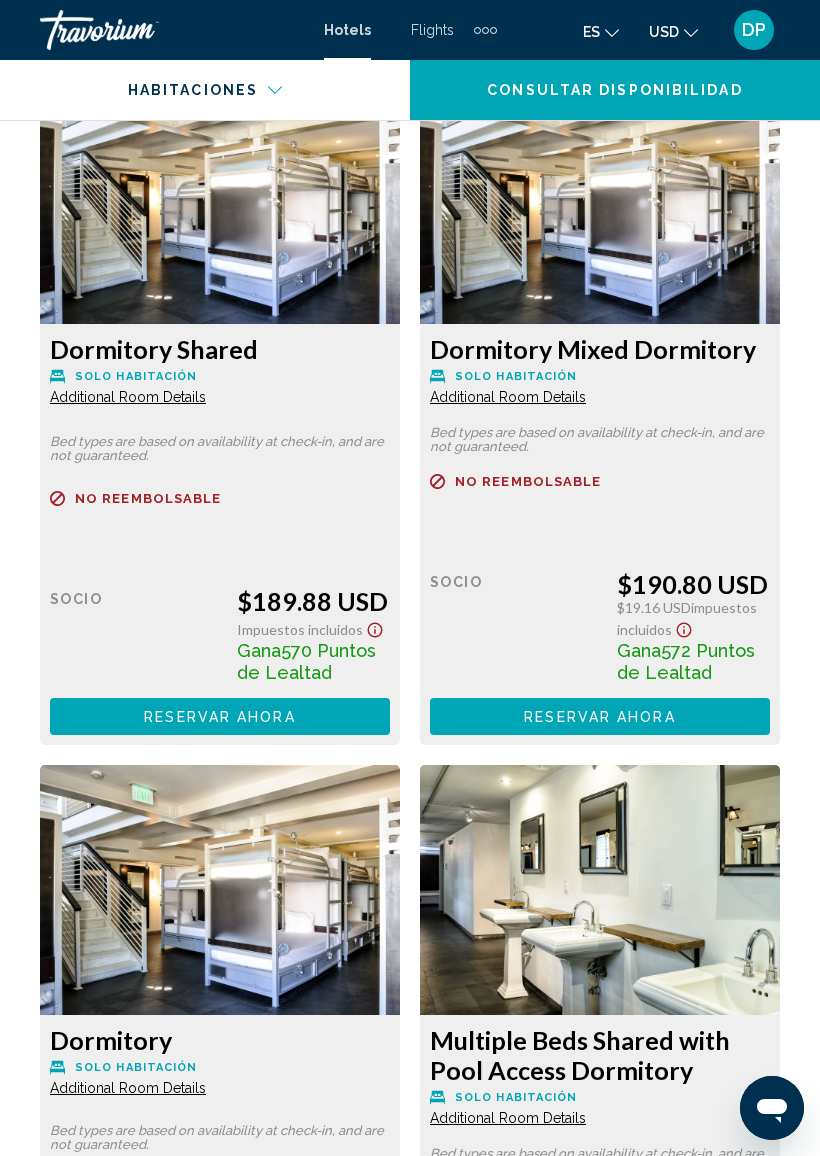 scroll, scrollTop: 3539, scrollLeft: 0, axis: vertical 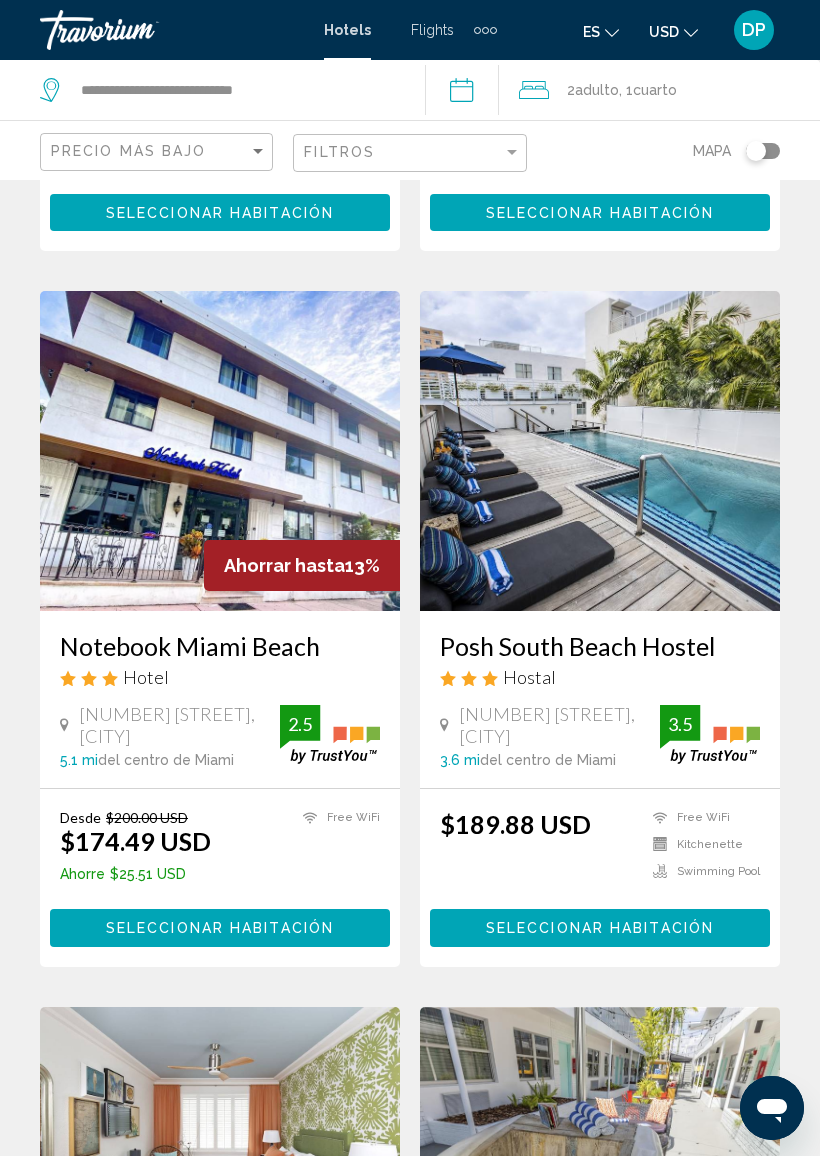 click at bounding box center [220, 451] 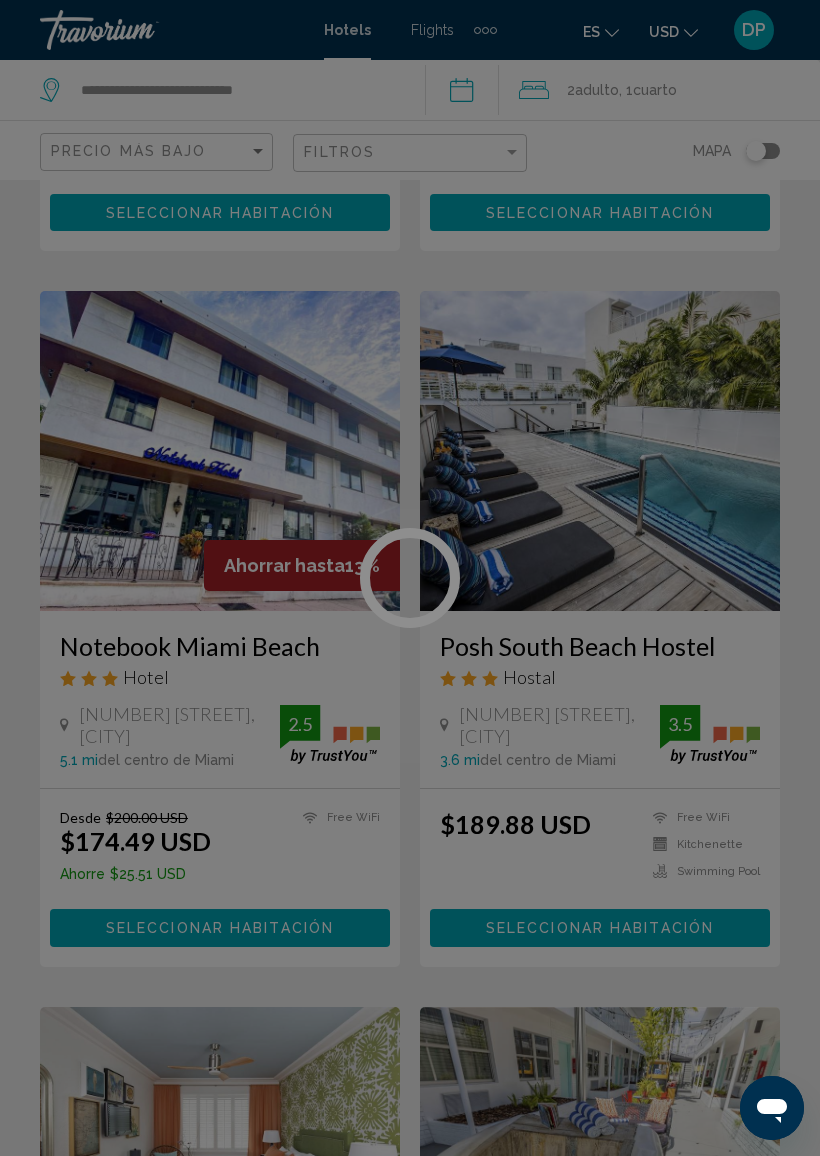 scroll, scrollTop: 0, scrollLeft: 0, axis: both 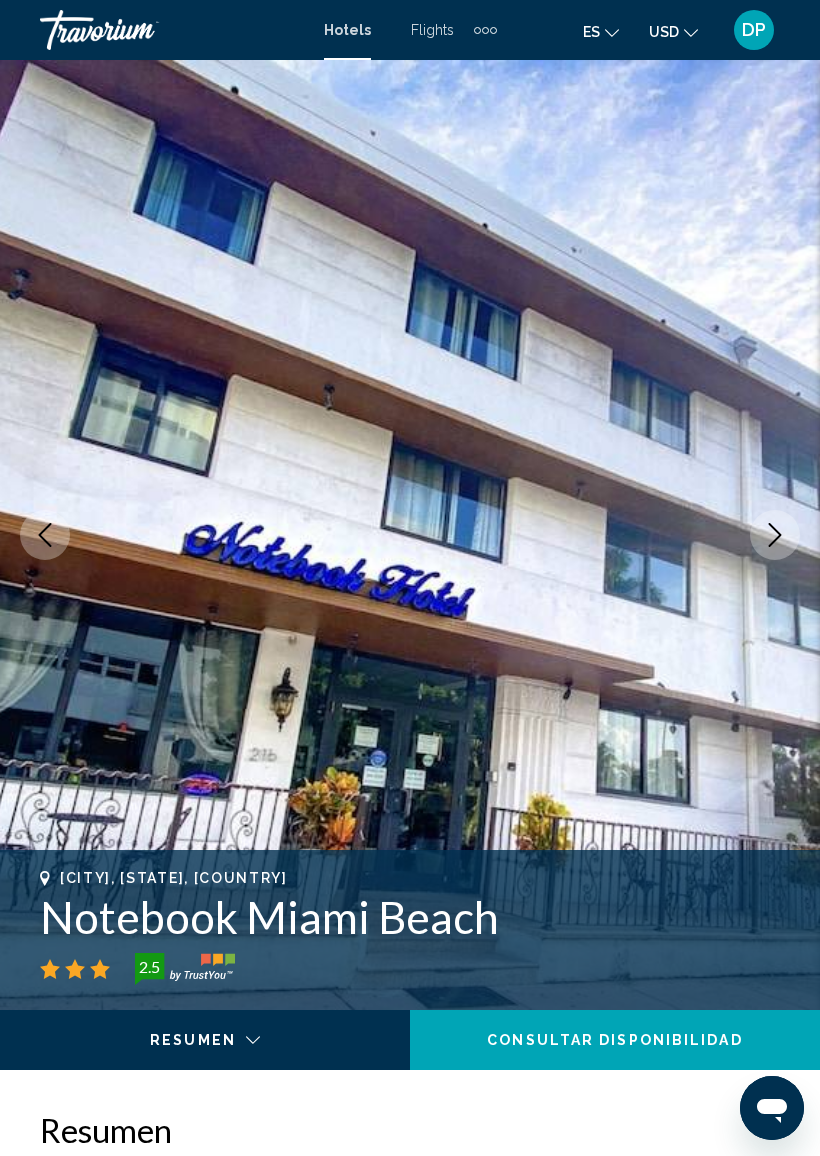 click 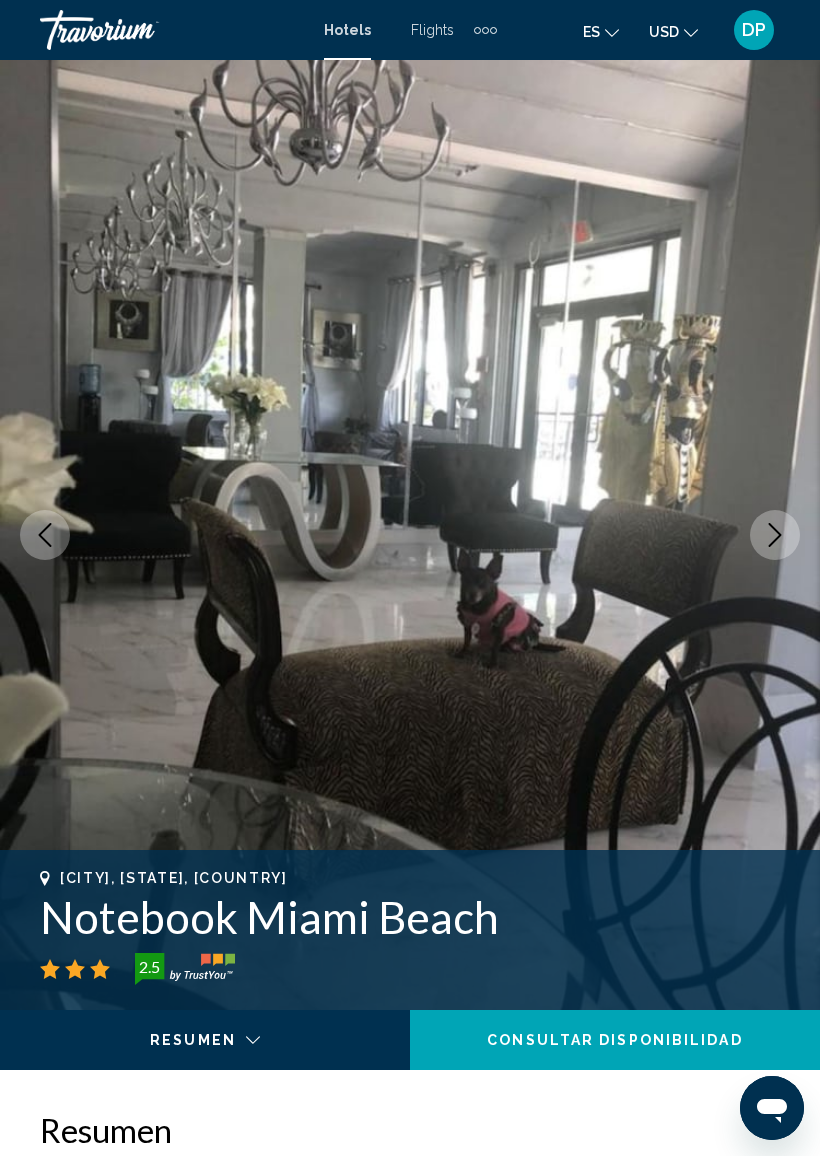 click 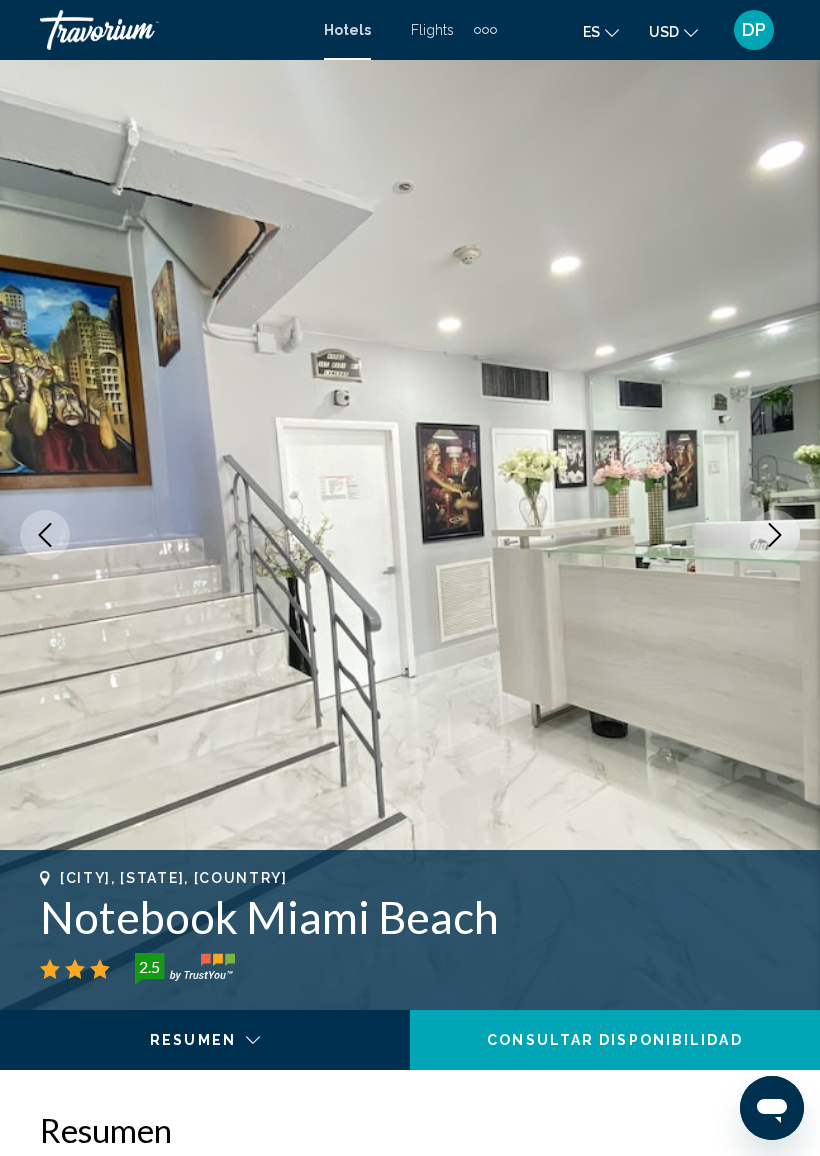 click at bounding box center [775, 535] 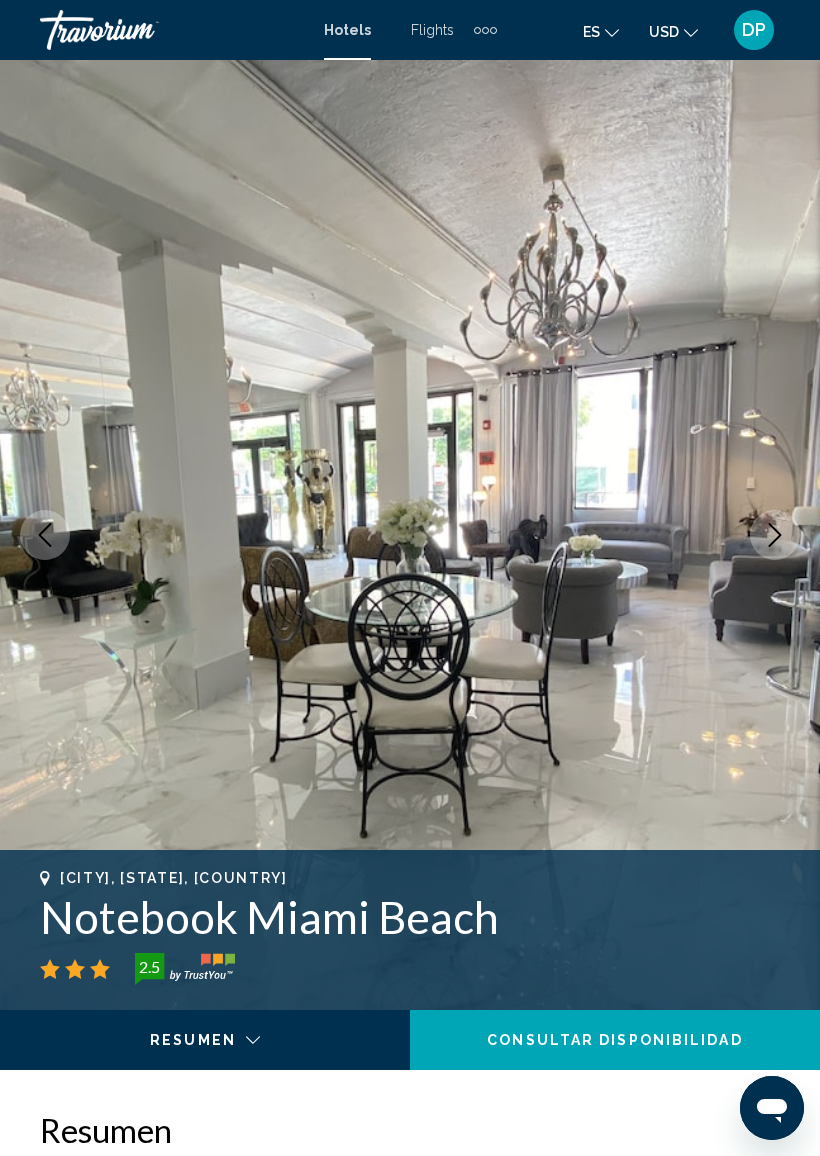 click 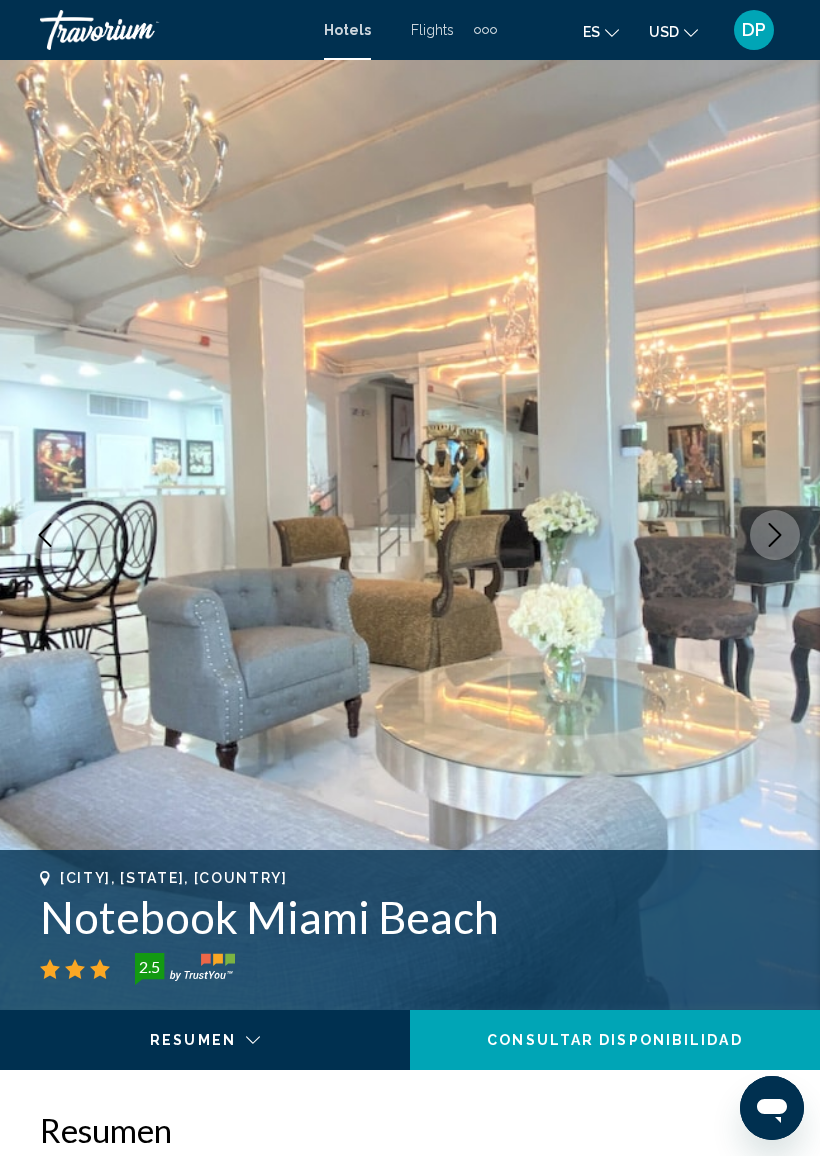 click at bounding box center (775, 535) 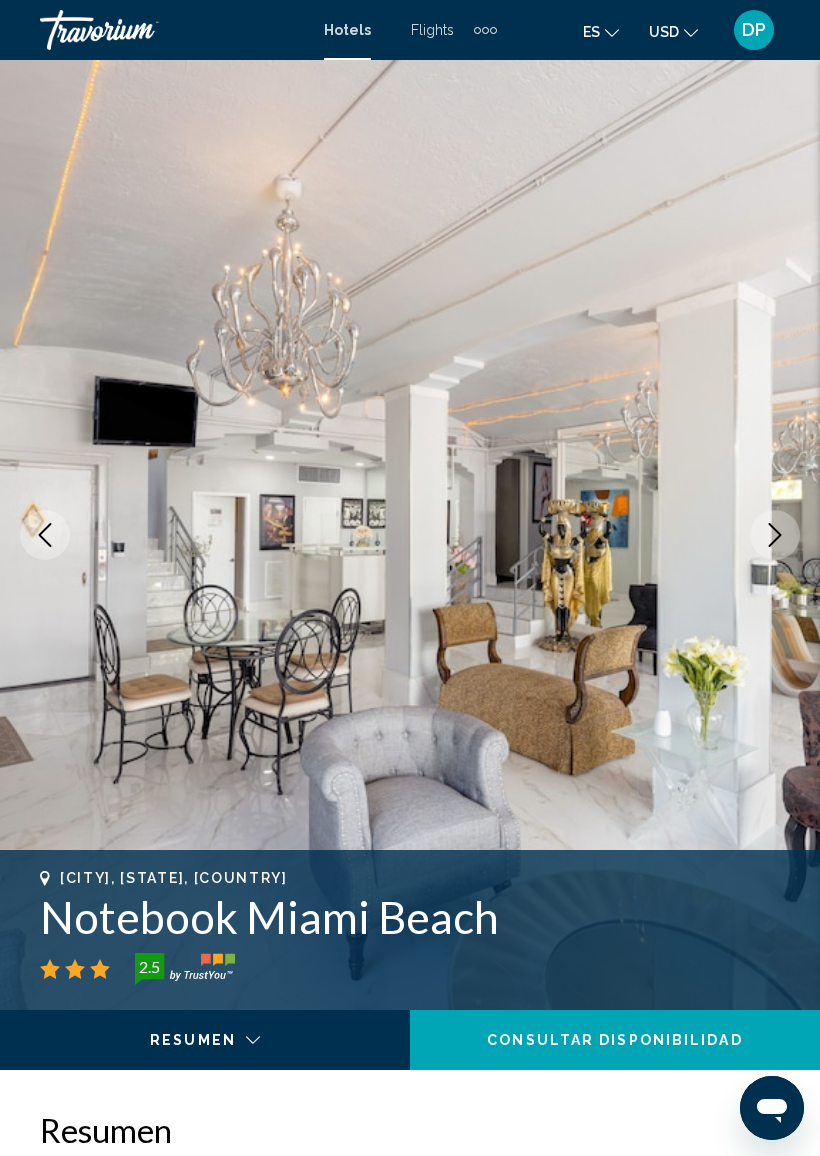click 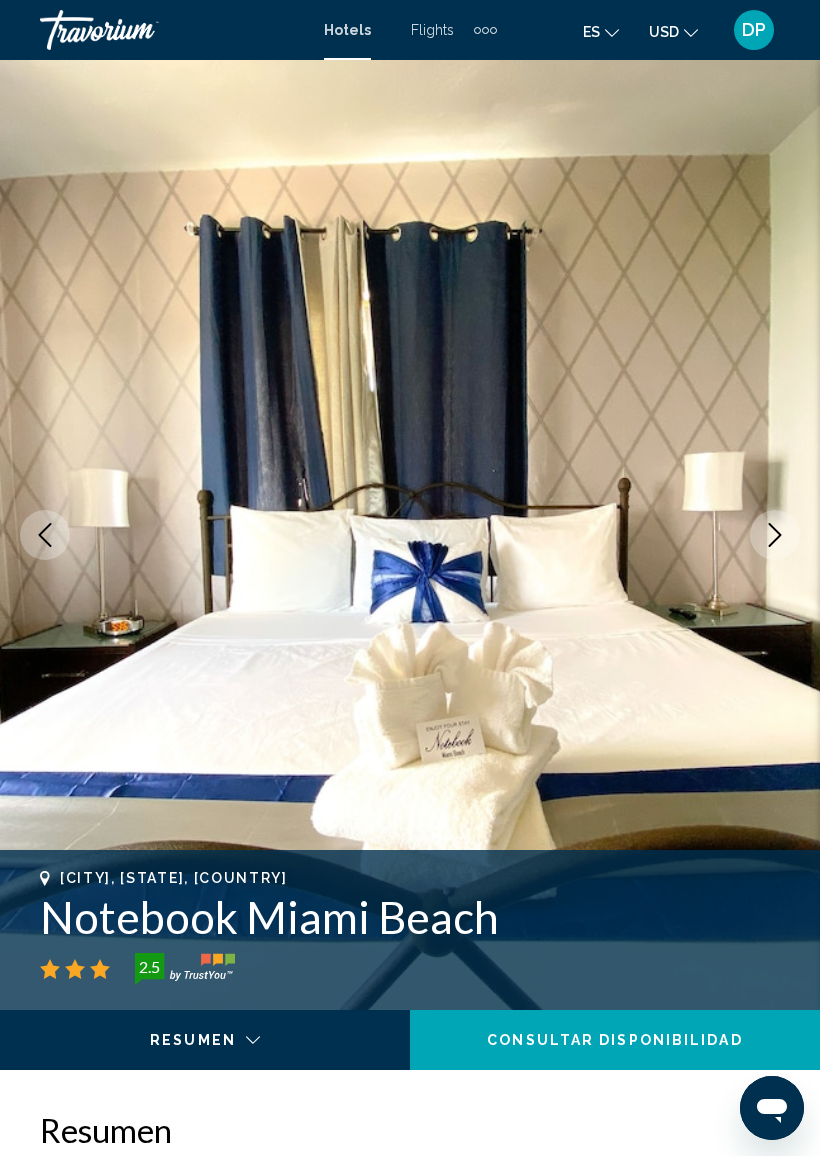 click 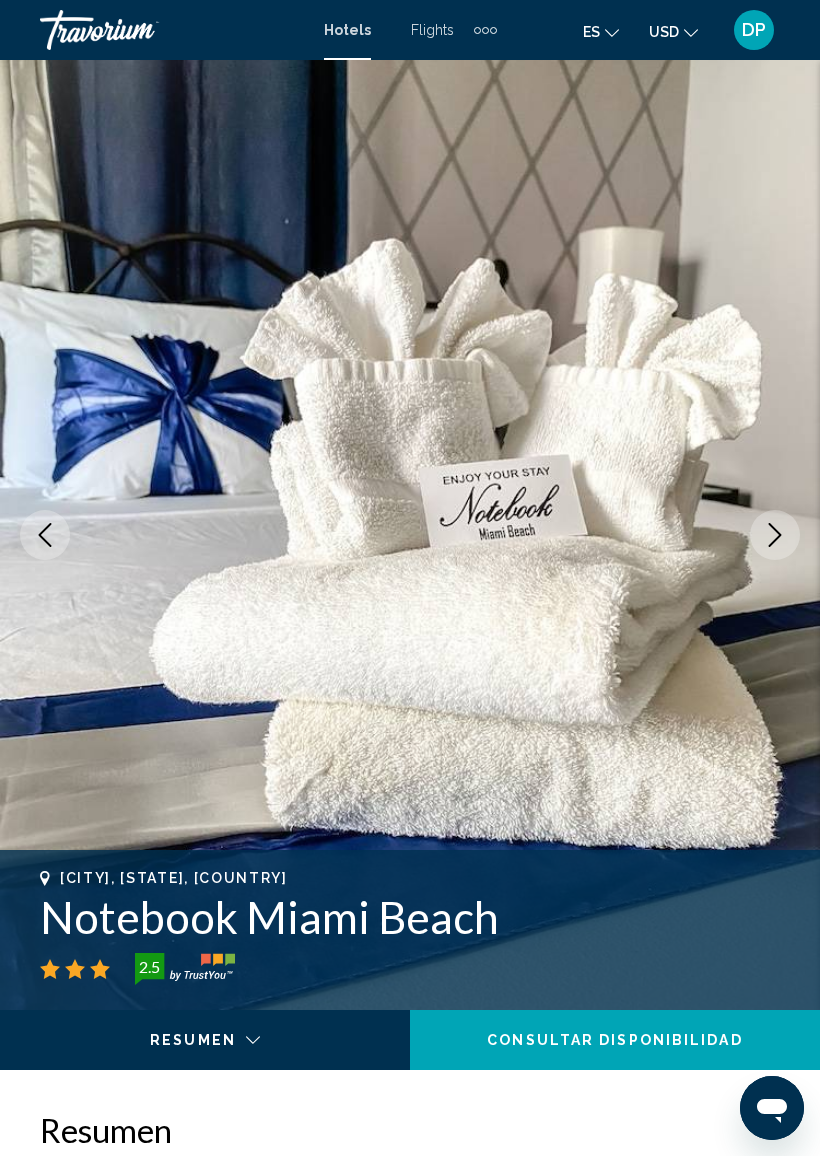 click 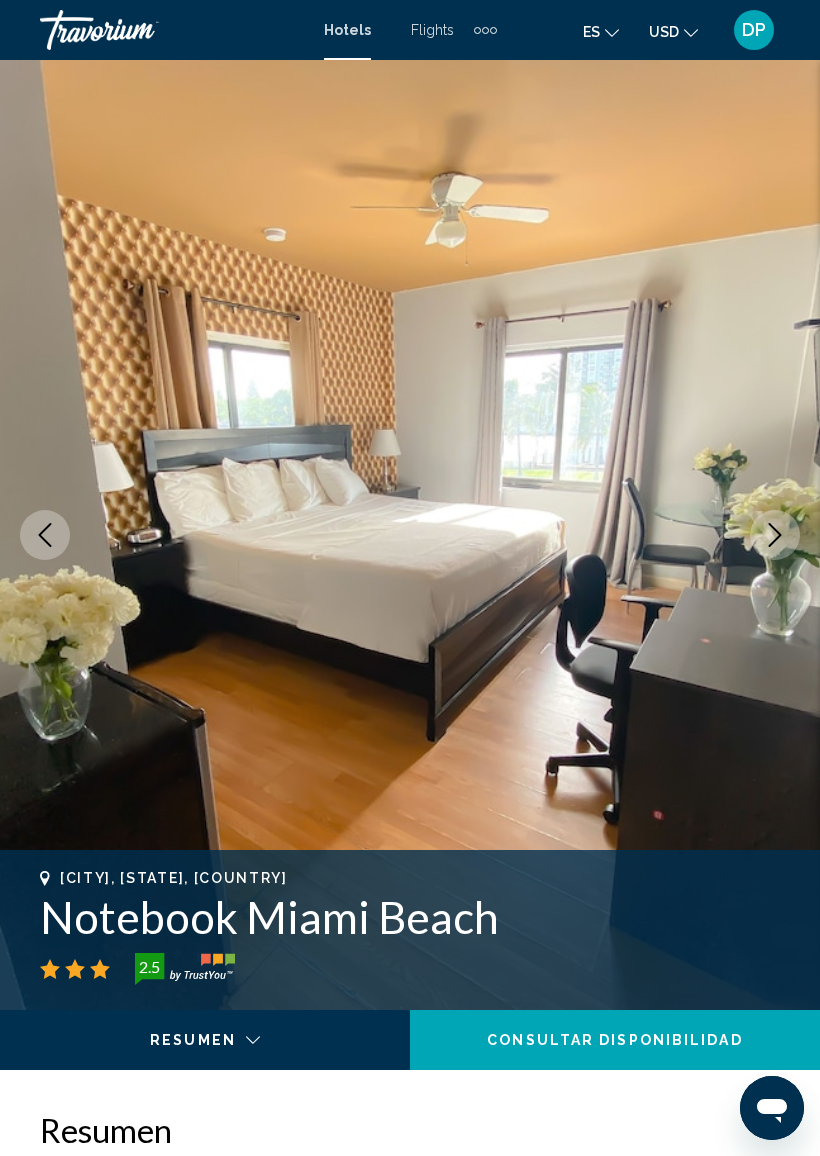 click 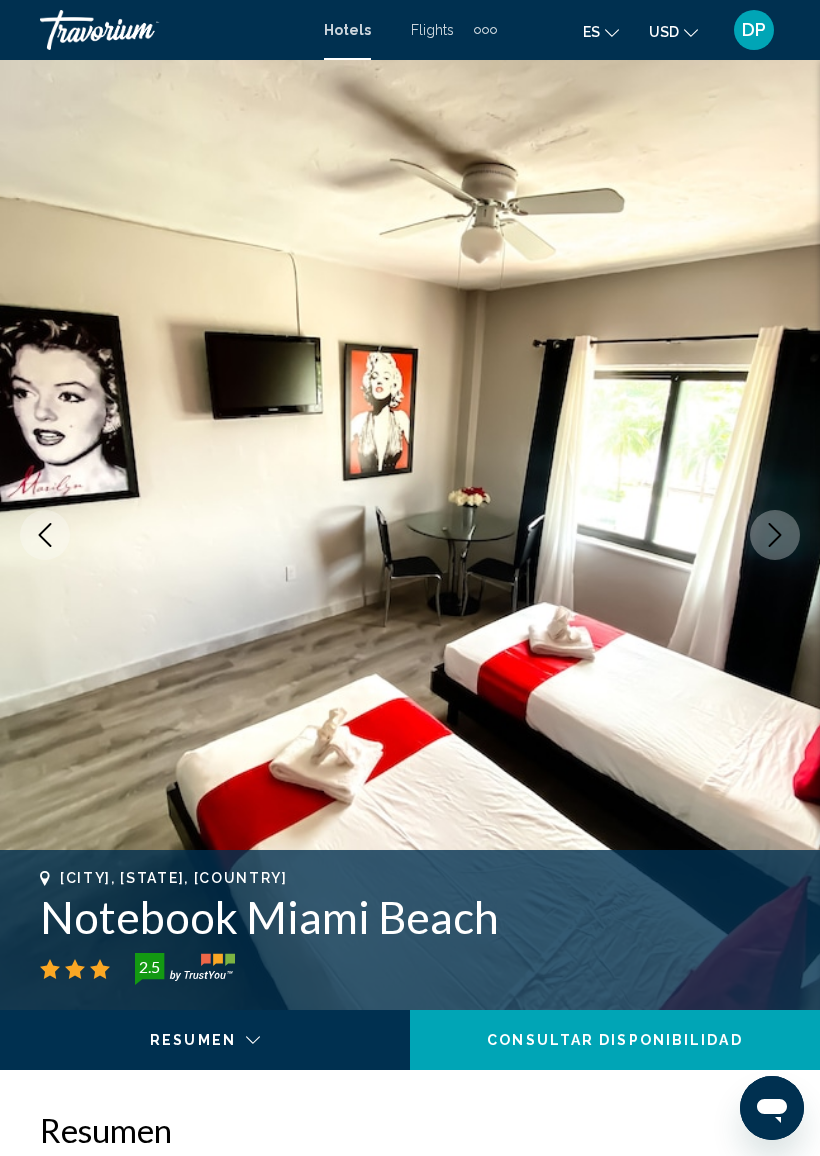 click 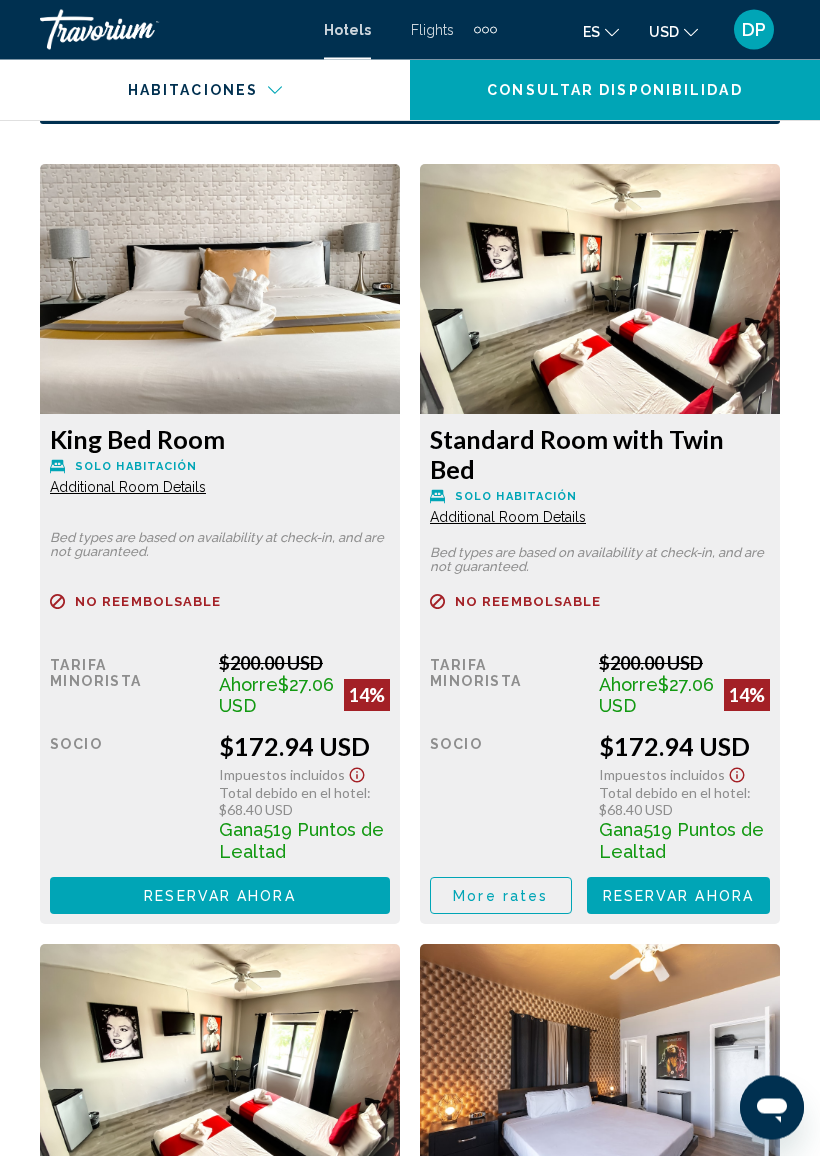 scroll, scrollTop: 3396, scrollLeft: 0, axis: vertical 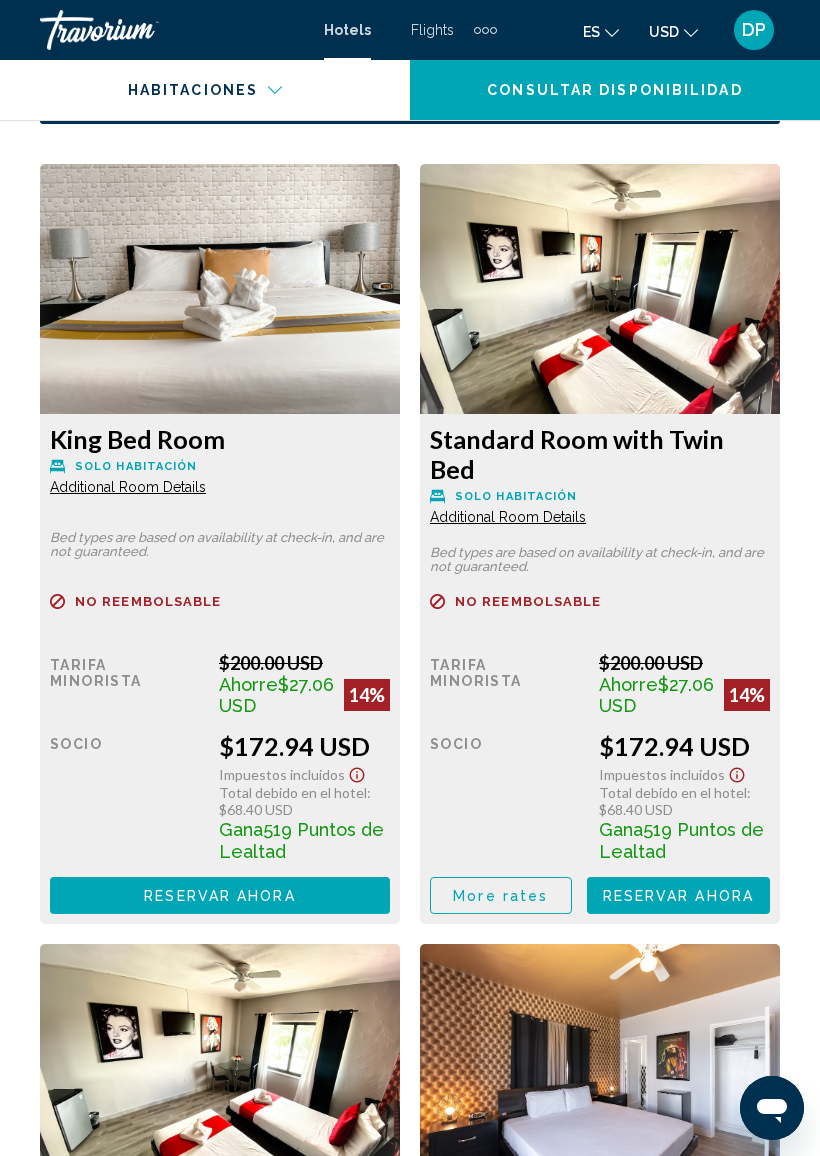click on "Reservar ahora" at bounding box center (219, 896) 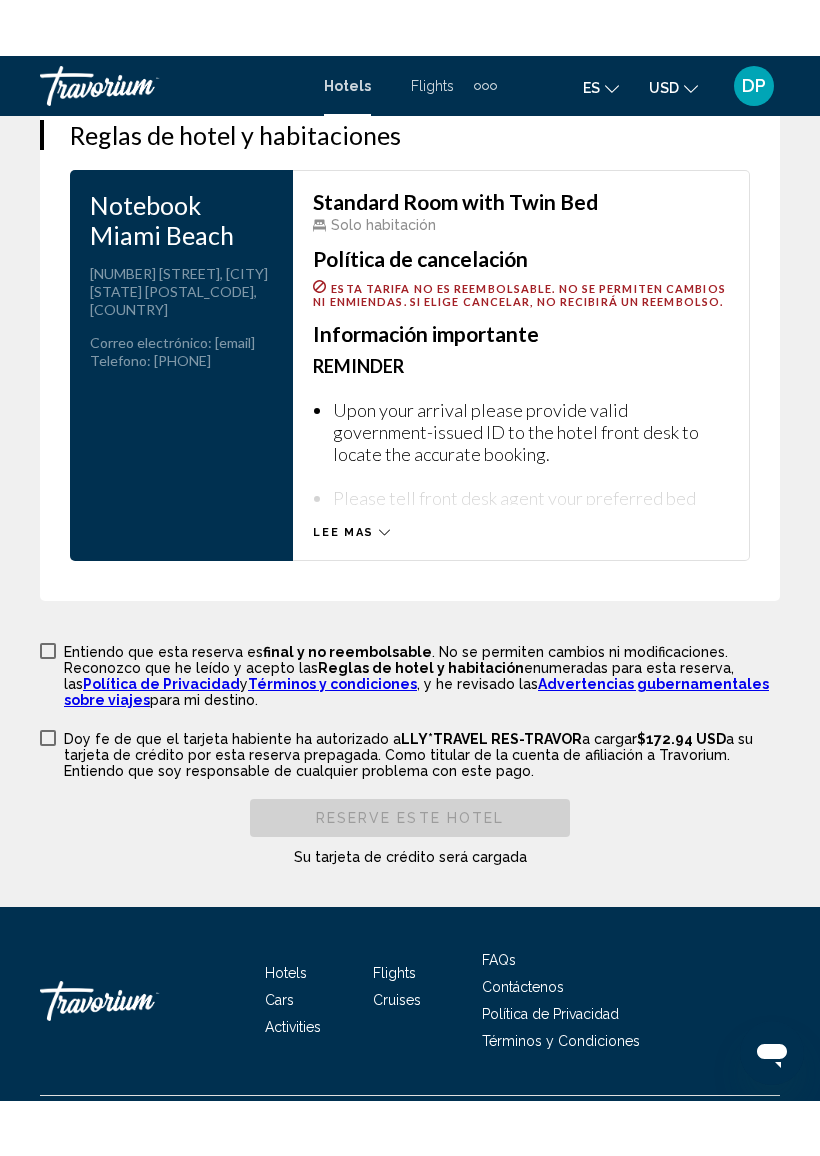 scroll, scrollTop: 3430, scrollLeft: 0, axis: vertical 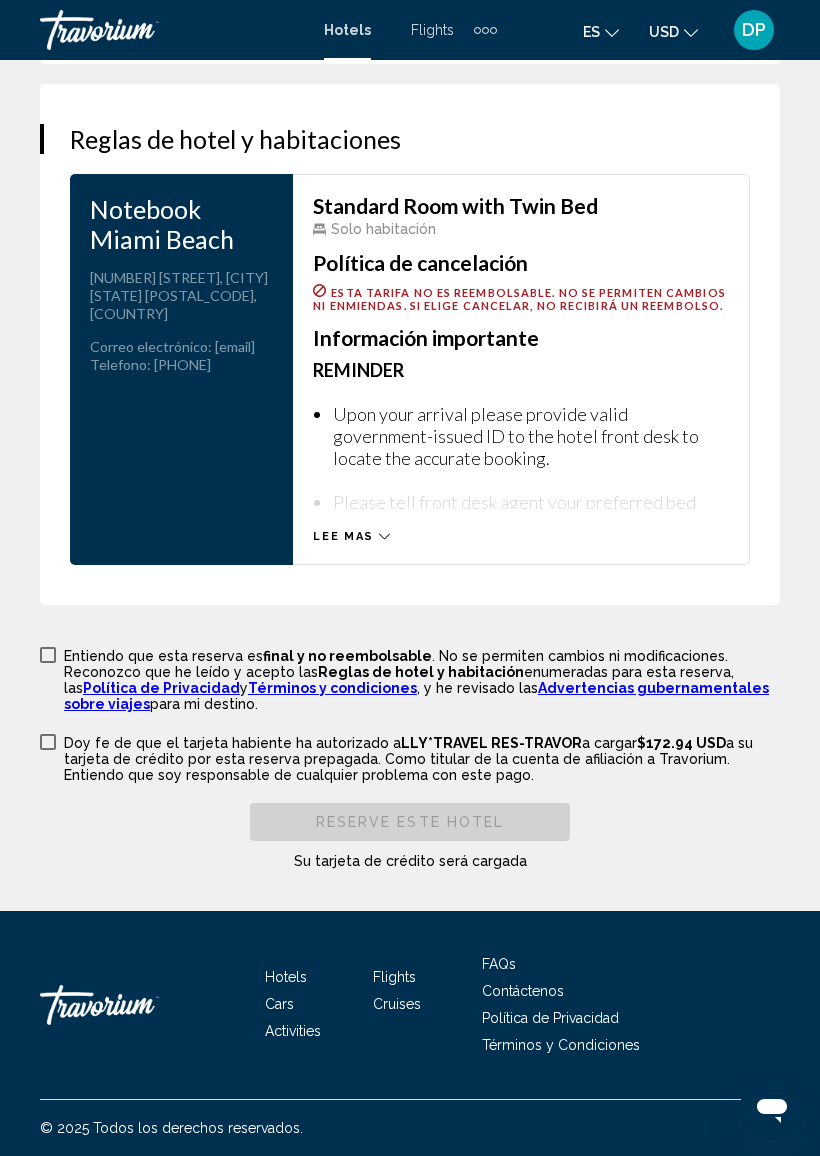 click on "Lee mas" at bounding box center [343, 536] 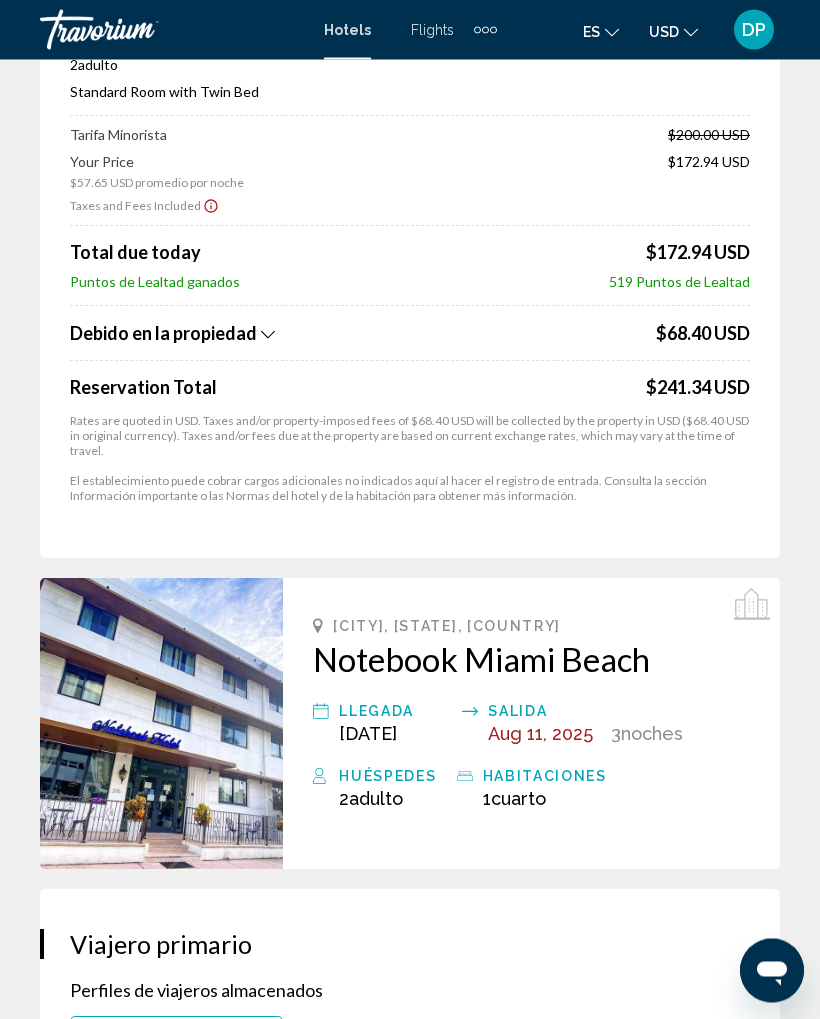 scroll, scrollTop: 0, scrollLeft: 0, axis: both 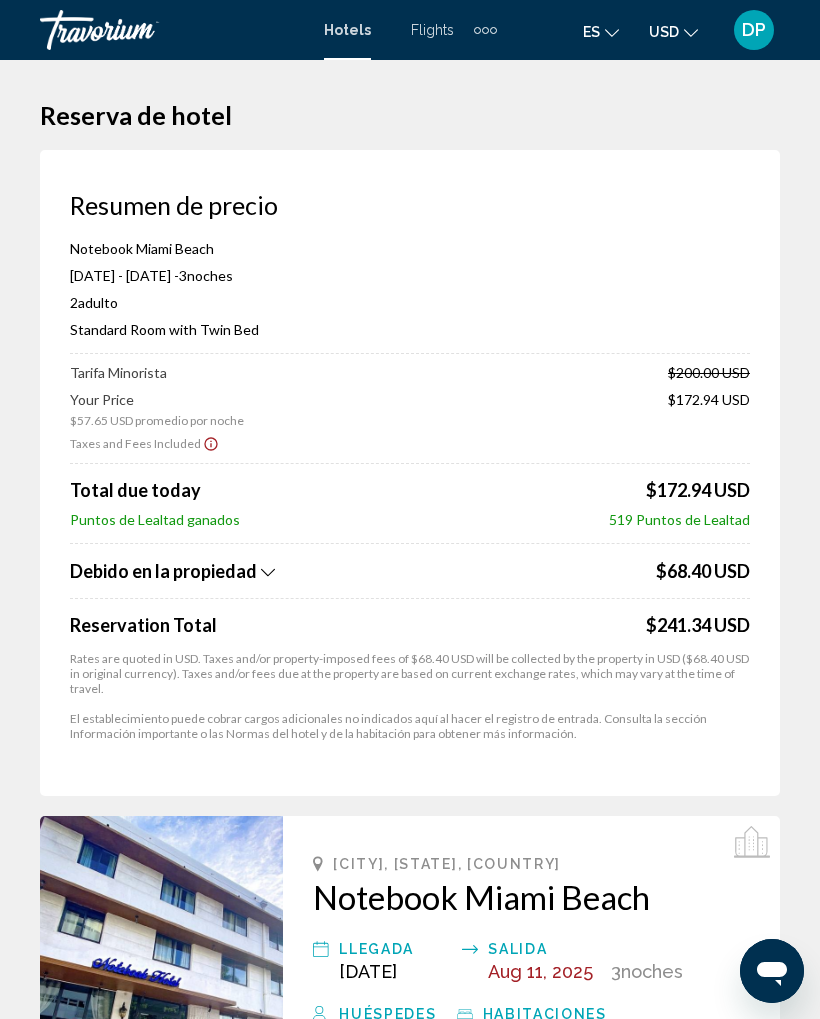 click 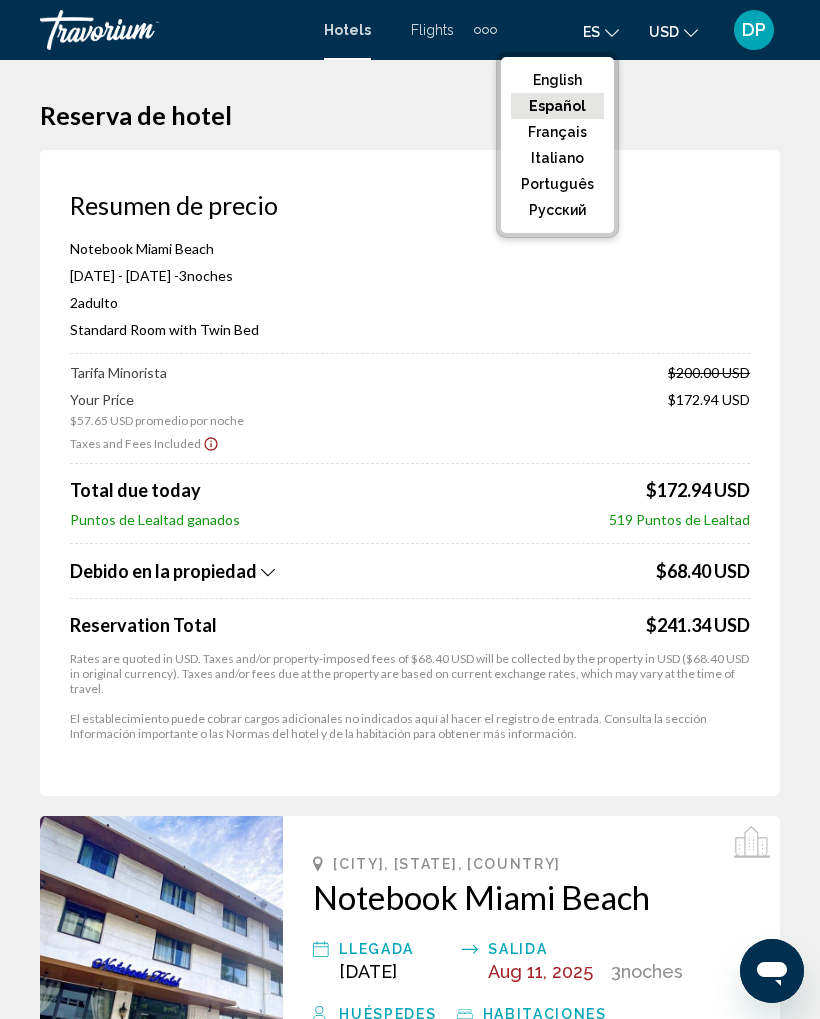 click on "Español" 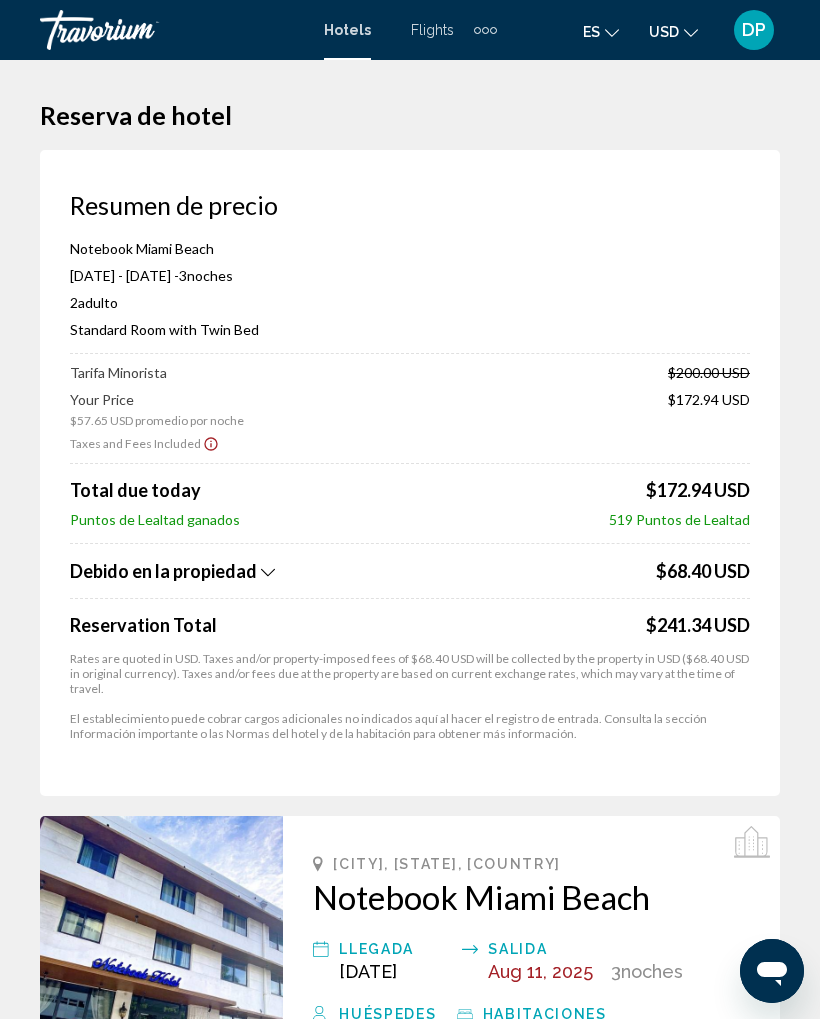 click on "es
English Español Français Italiano Português русский" 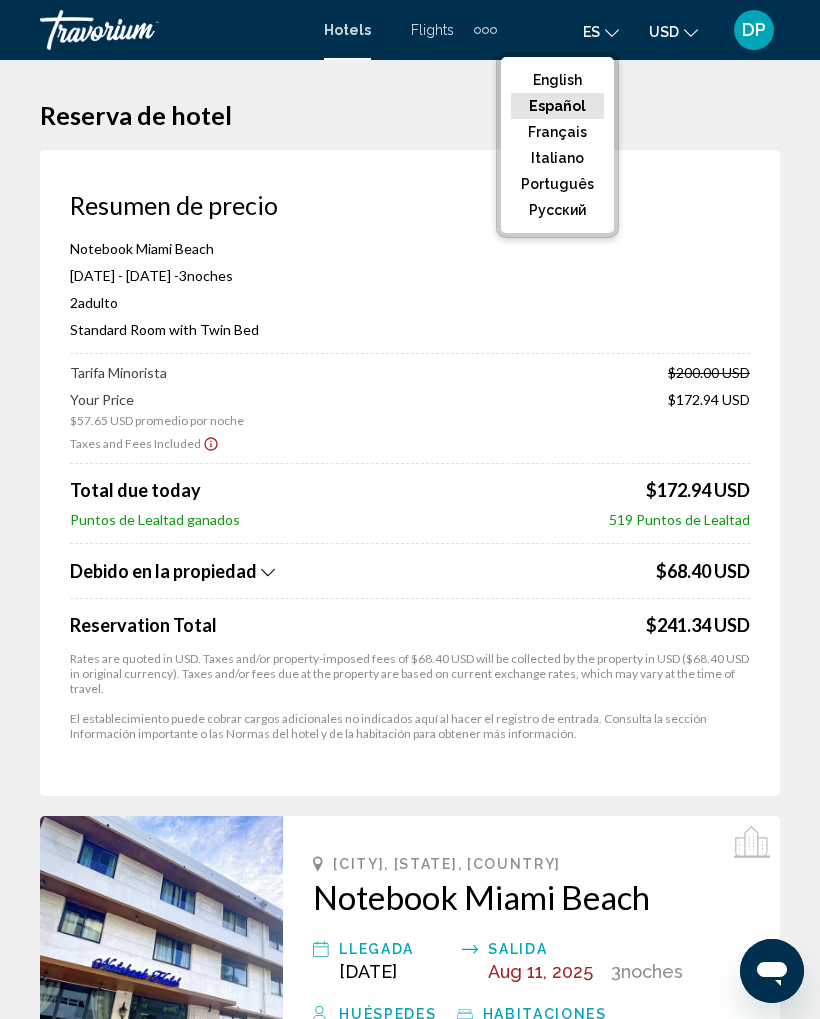 click on "Español" 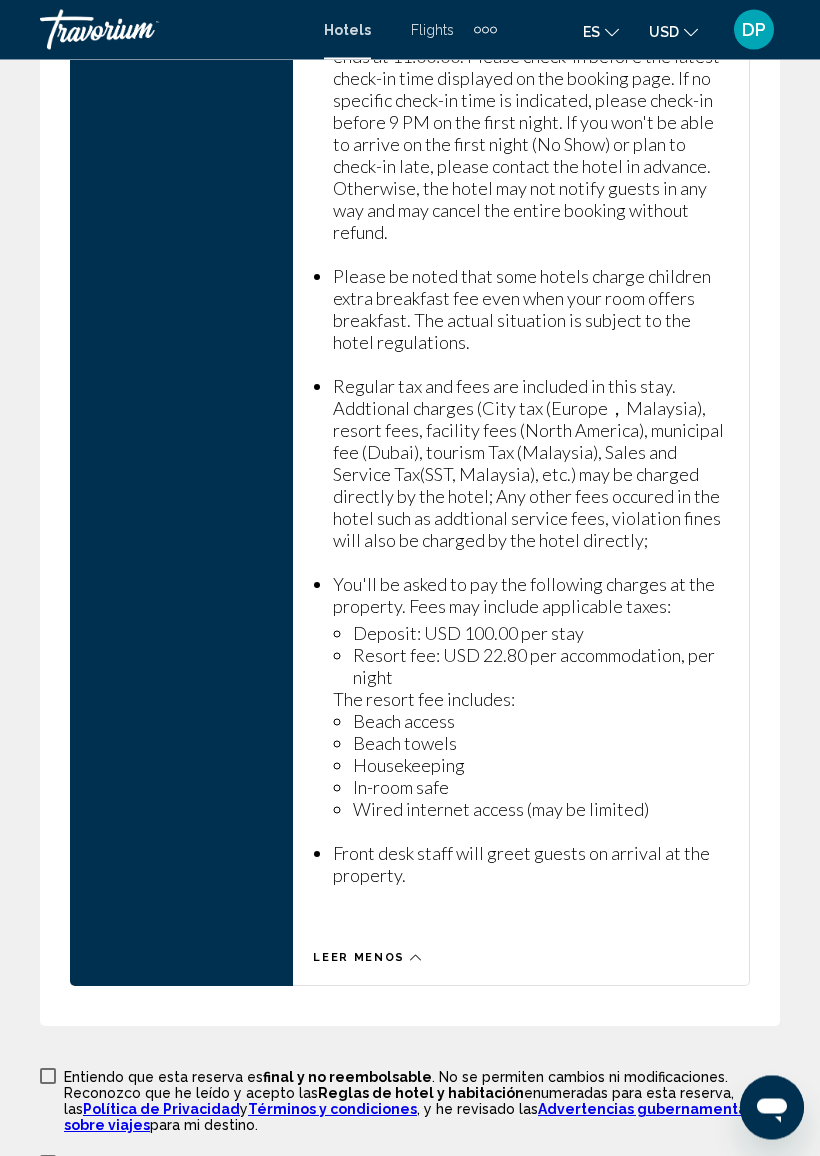 scroll, scrollTop: 4073, scrollLeft: 0, axis: vertical 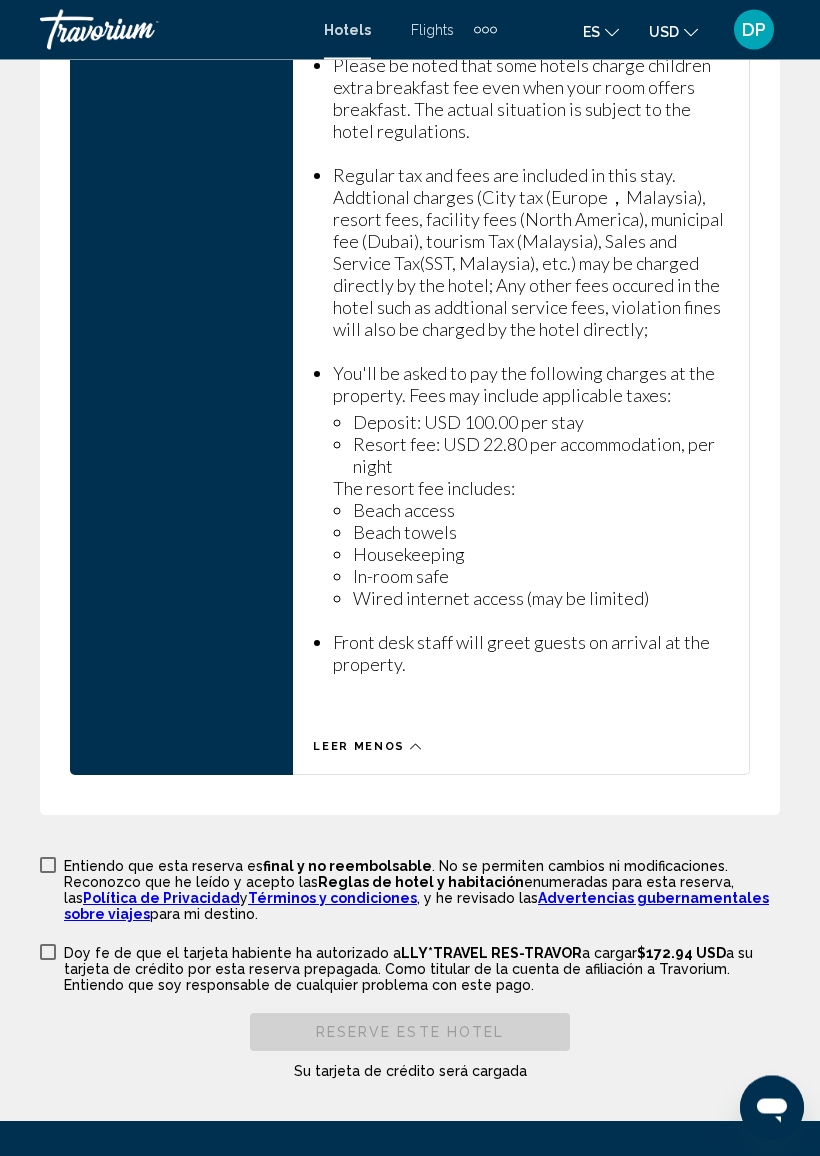 click on "Leer menos" at bounding box center (367, 747) 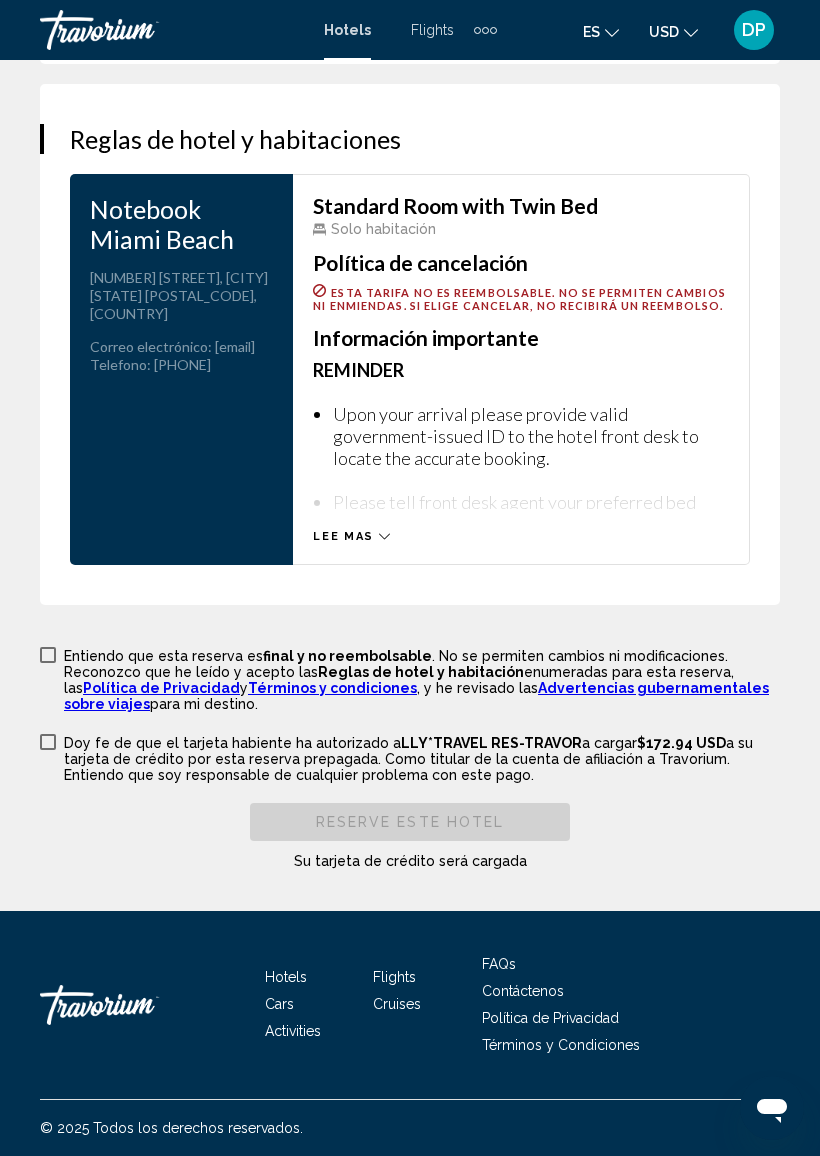 click 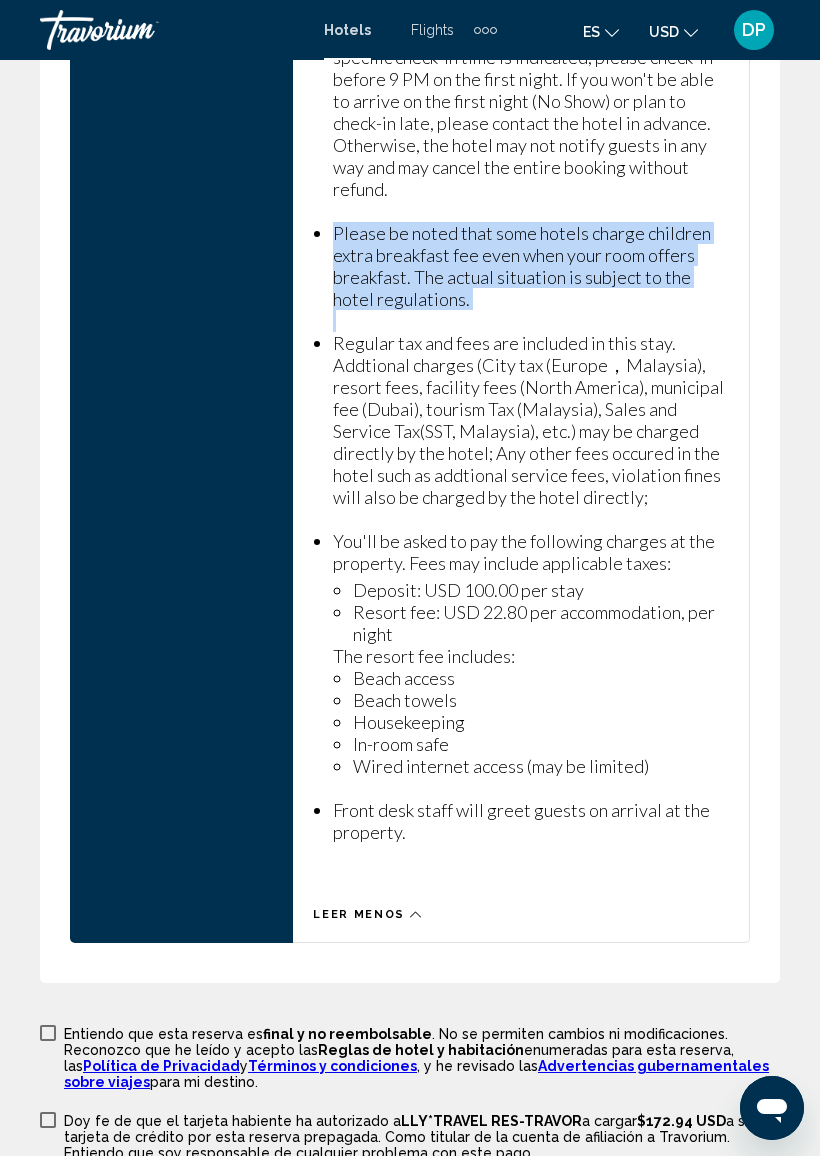 scroll, scrollTop: 4126, scrollLeft: 0, axis: vertical 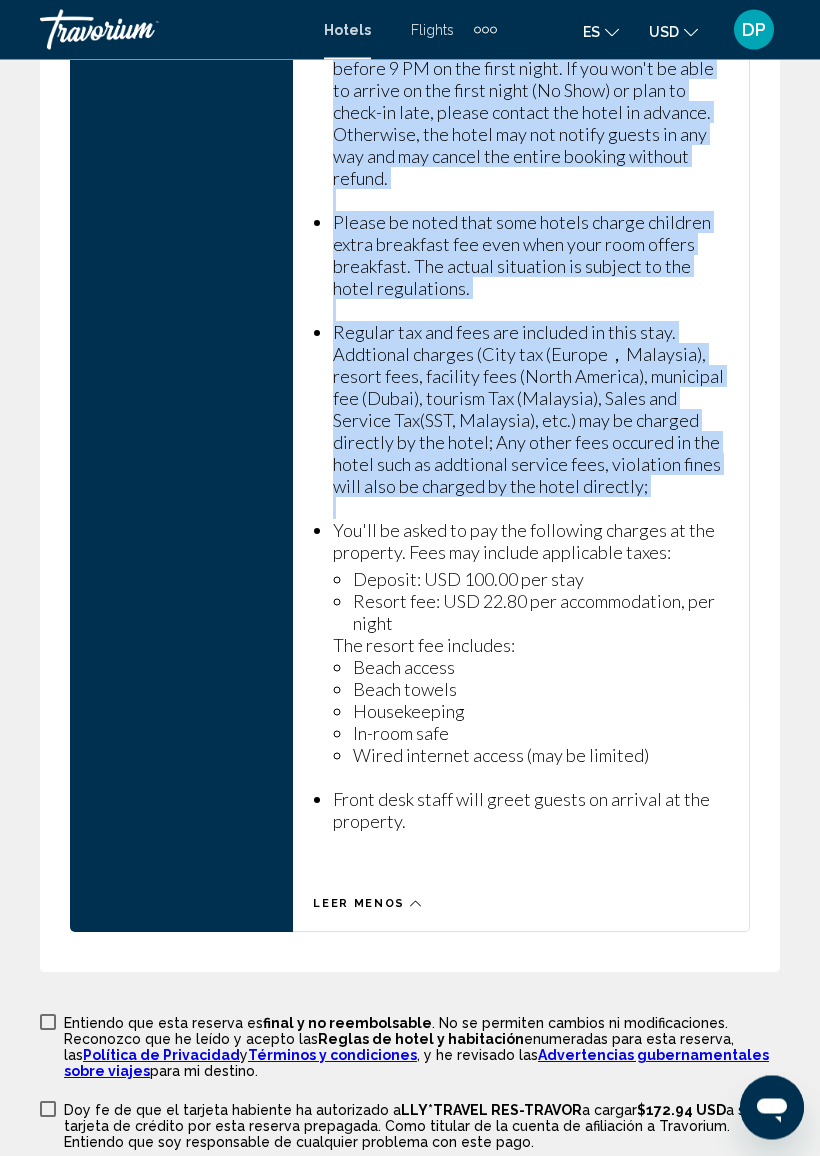 click on "[HOTEL_RESERVATION] [HOTEL_NAME]  [DATE] - [DATE] -  [NUMBER] [NIGHT_TYPE] [NIGHT_TYPE] [NUMBER] [ADULT_TYPE] [ADULT_TYPE] , [NUMBER] [CHILD_TYPE] [CHILD_TYPE]  ( [AGES]   )   [ROOM_TYPE] with [BED_TYPE]  [RETAIL_RATE]  [RETAIL_PRICE] [CURRENCY]   [YOUR_PRICE] [AVERAGE_PRICE] [CURRENCY] [PER_NIGHT]  [TOTAL_DUE_TODAY] [CURRENCY]  [LOYALTY_POINTS_EARNED] [LOYALTY_POINTS] [LOYALTY_POINTS]  [DUE_AT_PROPERTY]
[RESERVATION_TOTAL] [CURRENCY]  [RATES_CURRENCY] [PROPERTY_FEES] [CURRENCY] [PROPERTY_FEES] [CURRENCY] [ORIGINAL_CURRENCY]. [PROPERTY_FEES] [CURRENCY] [EXCHANGE_RATES] [TIME_OF_TRAVEL]. [ESTABLISHMENT_FEES] [CHECK_IN] [IMPORTANT_INFO] [HOTEL_RULES]." at bounding box center [410, -1394] 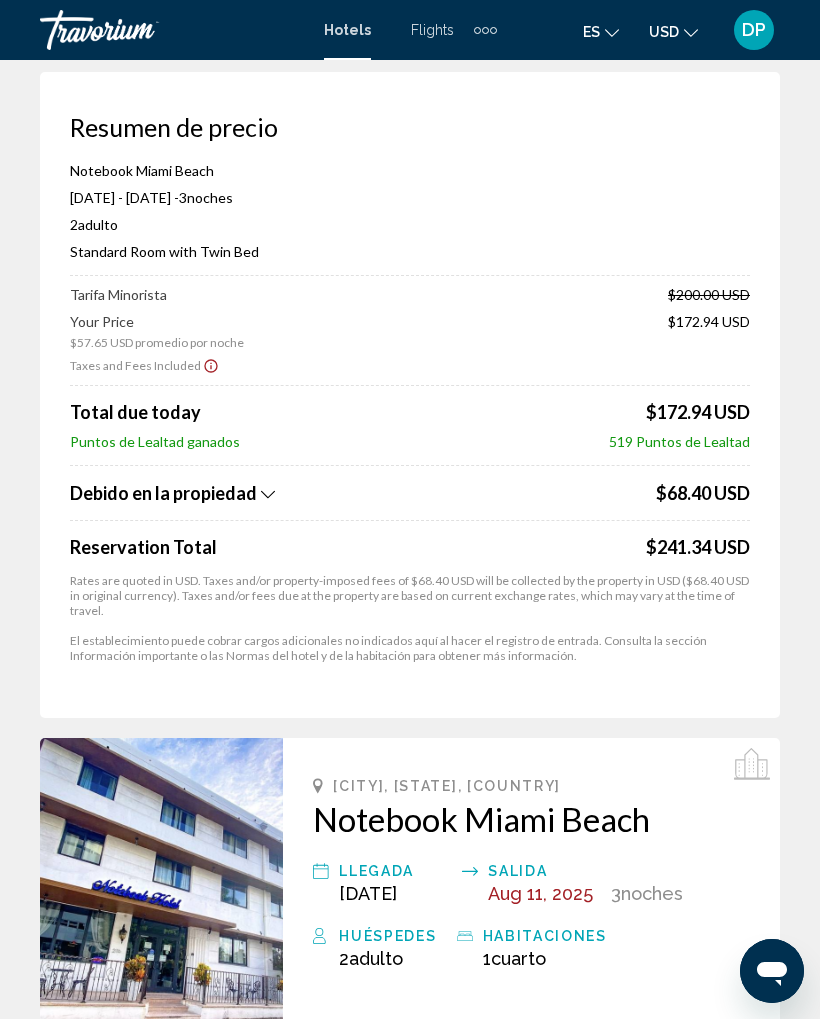 scroll, scrollTop: 0, scrollLeft: 0, axis: both 